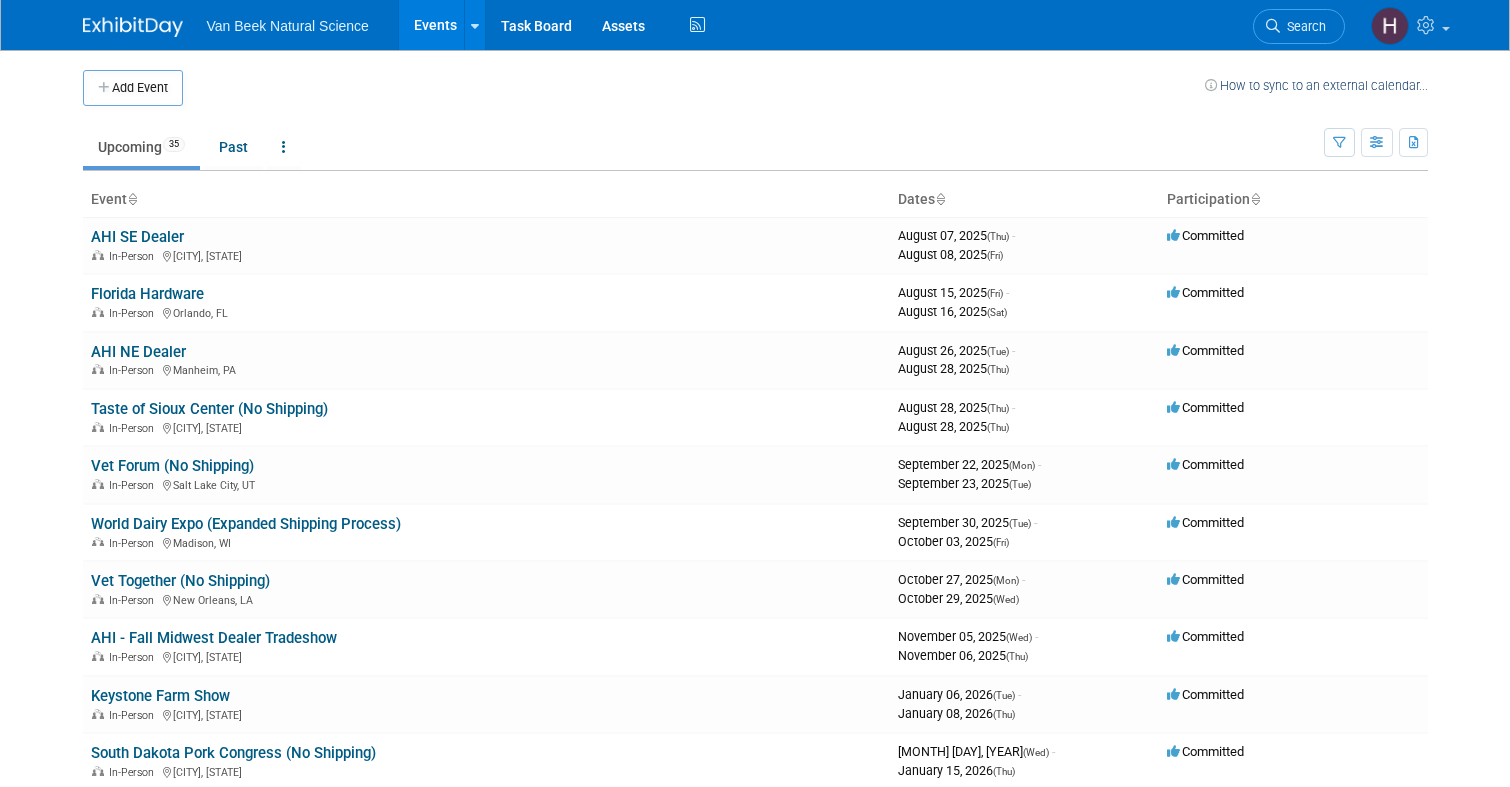 scroll, scrollTop: 0, scrollLeft: 0, axis: both 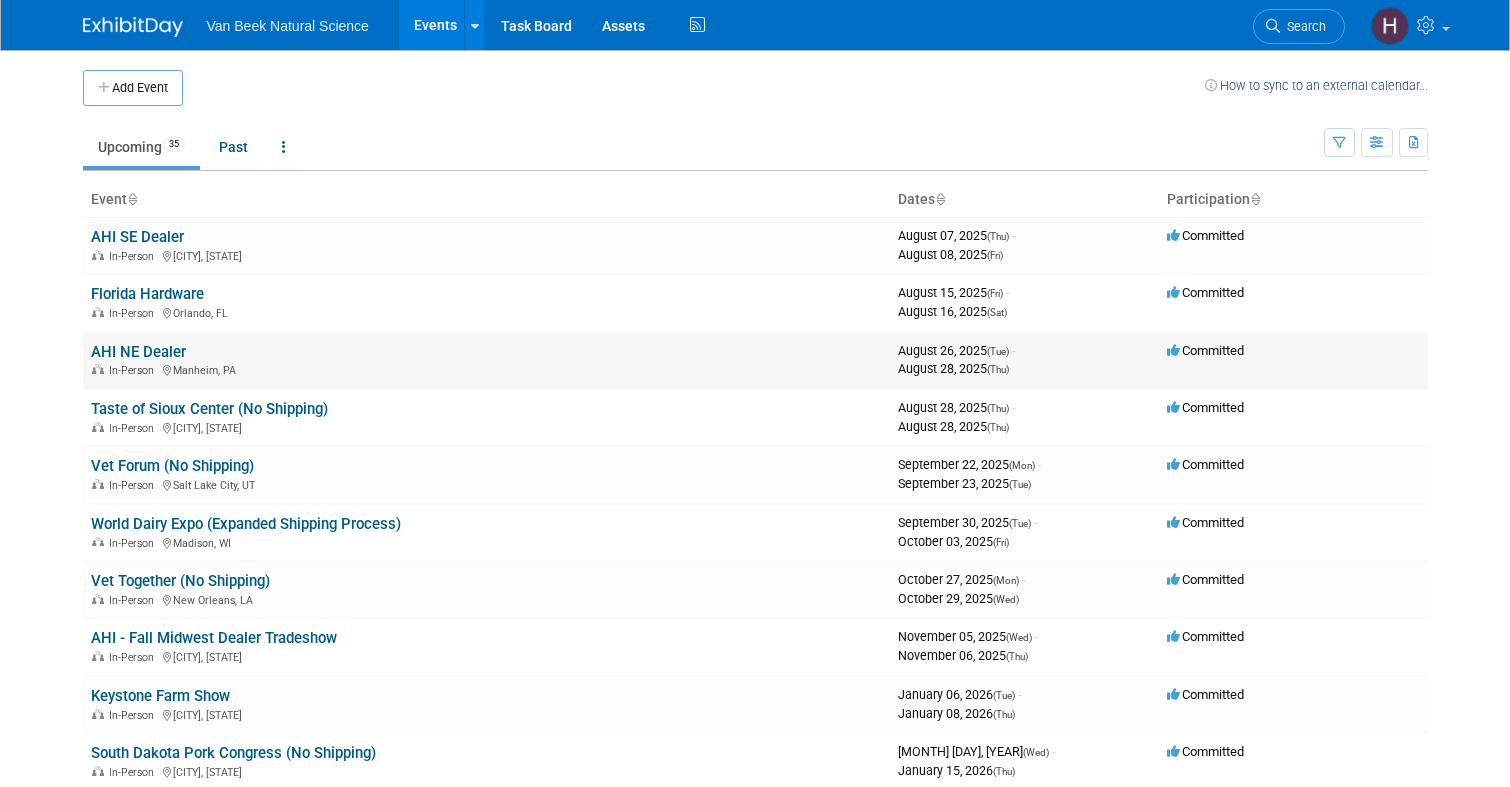 click on "AHI NE Dealer" at bounding box center [138, 352] 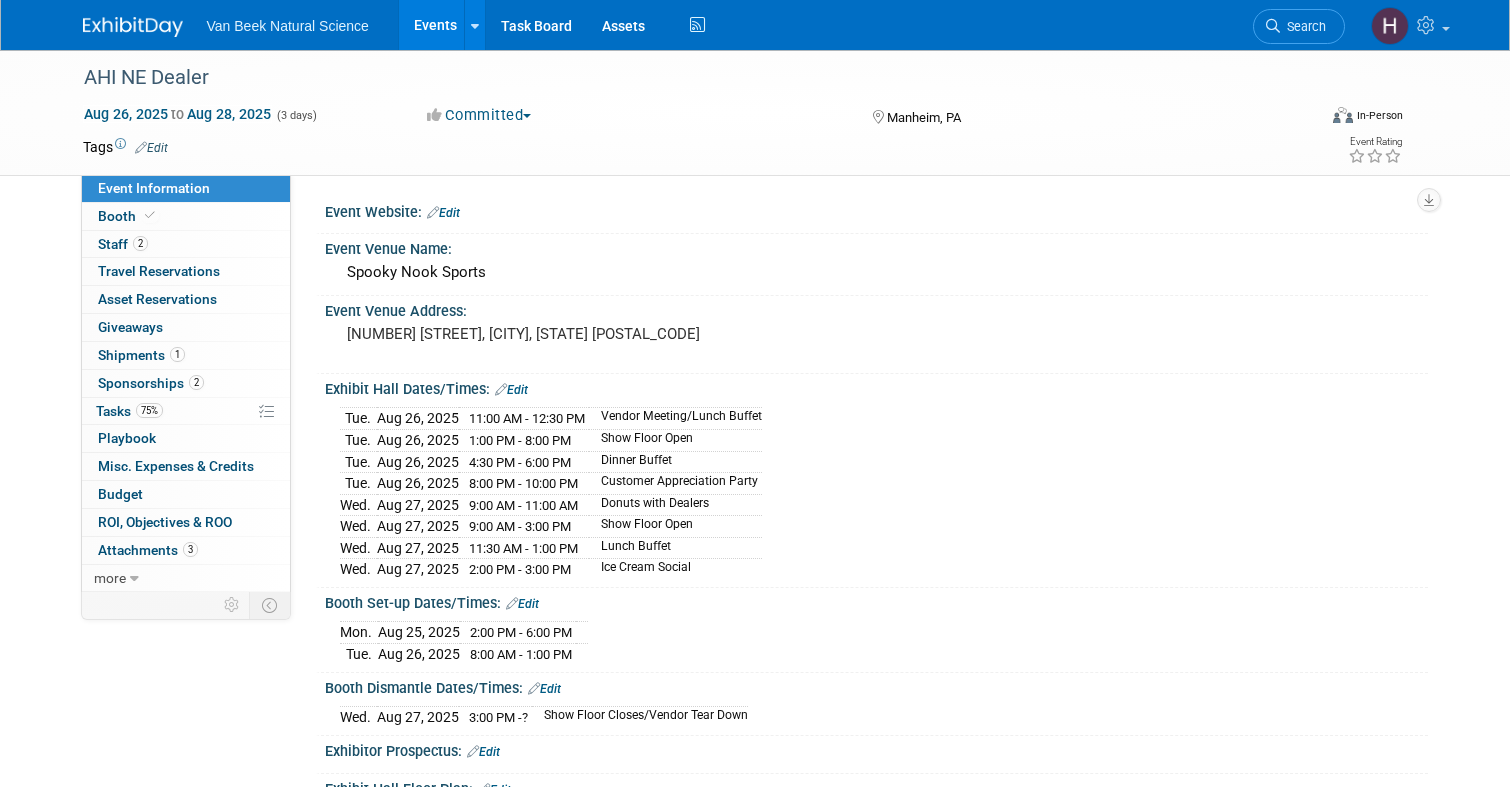 scroll, scrollTop: 0, scrollLeft: 0, axis: both 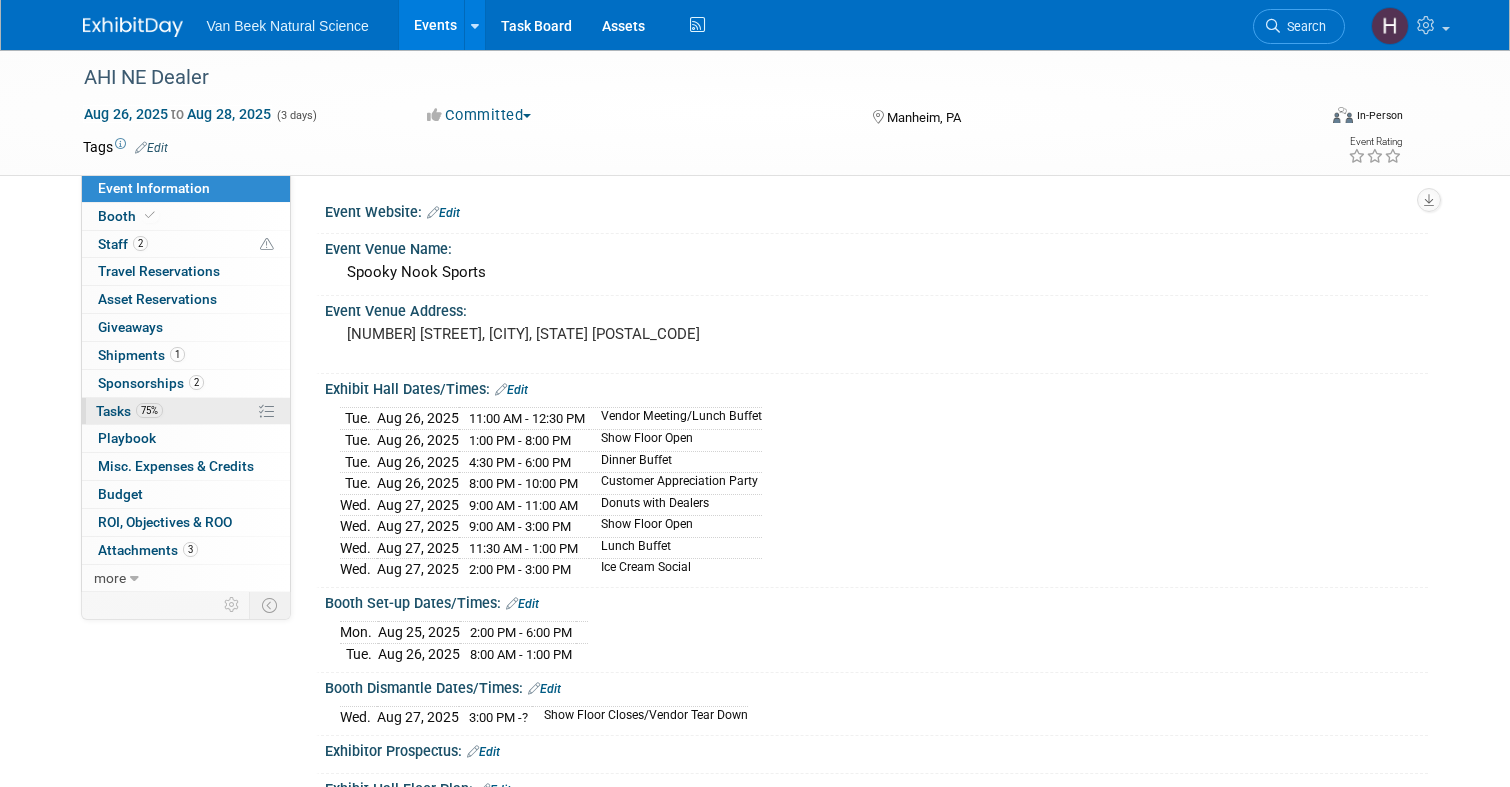 click on "75%" at bounding box center [149, 410] 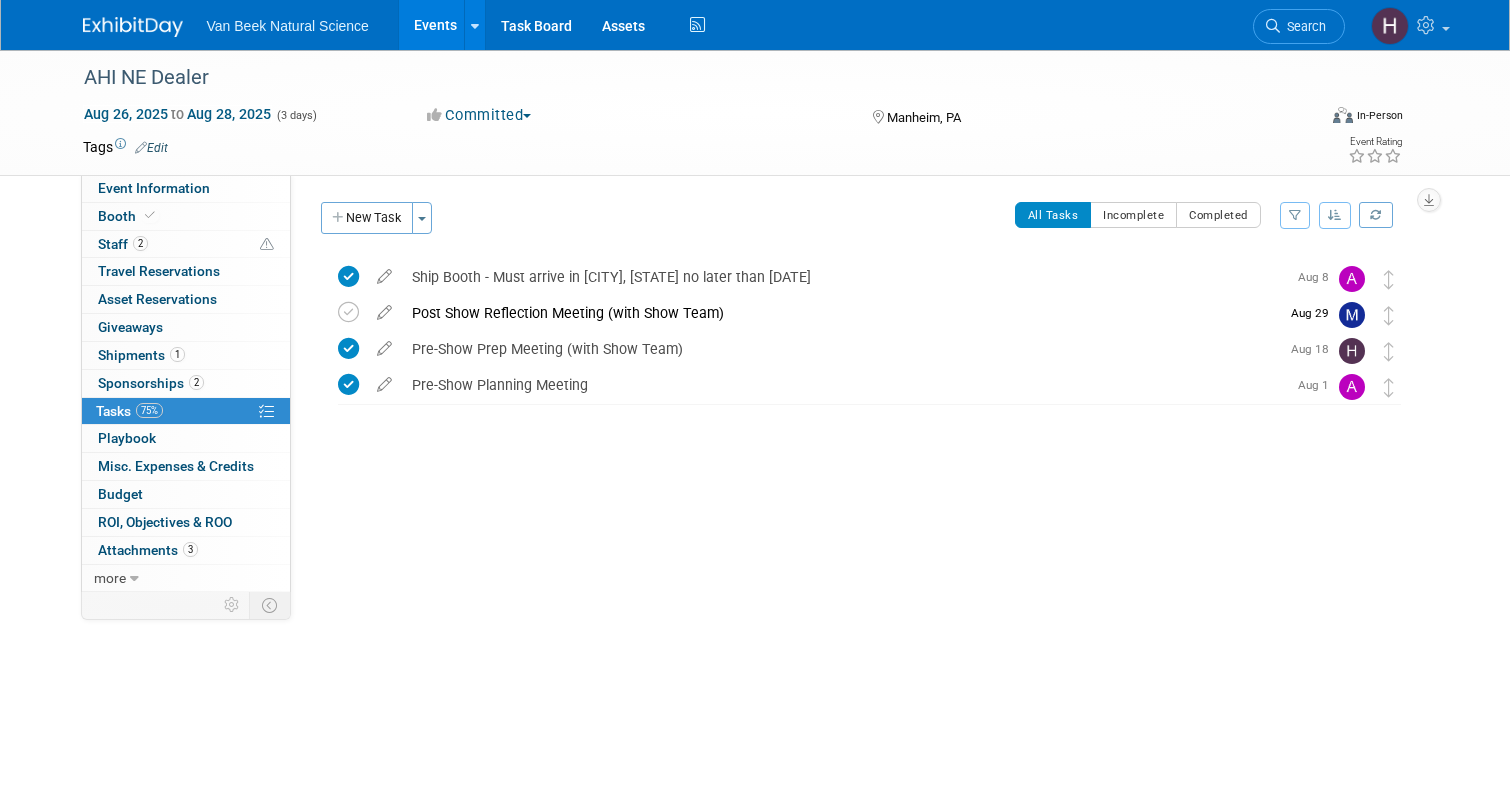 click at bounding box center [133, 27] 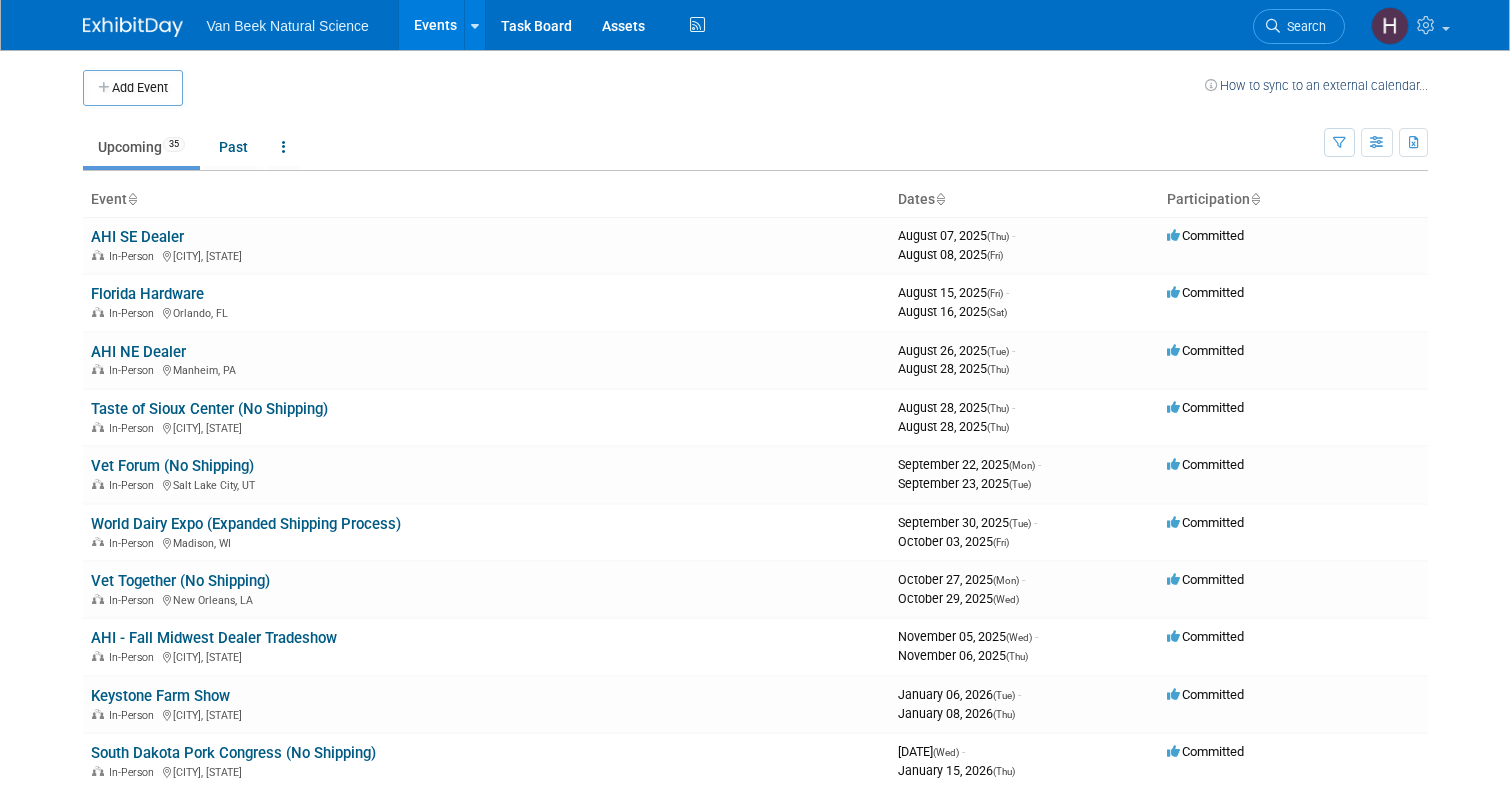 scroll, scrollTop: 0, scrollLeft: 0, axis: both 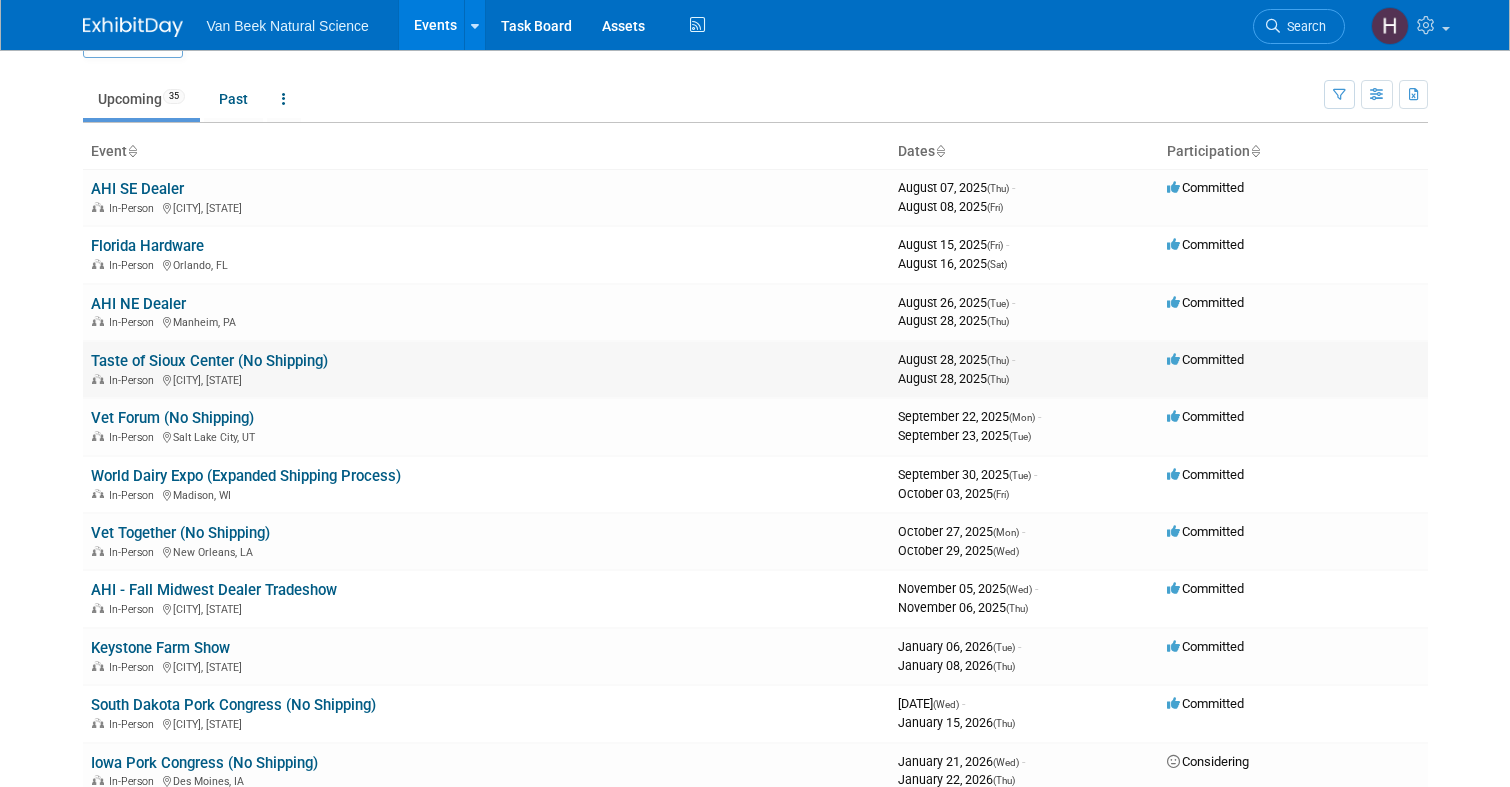 click on "Taste of Sioux Center (No Shipping)" at bounding box center (209, 361) 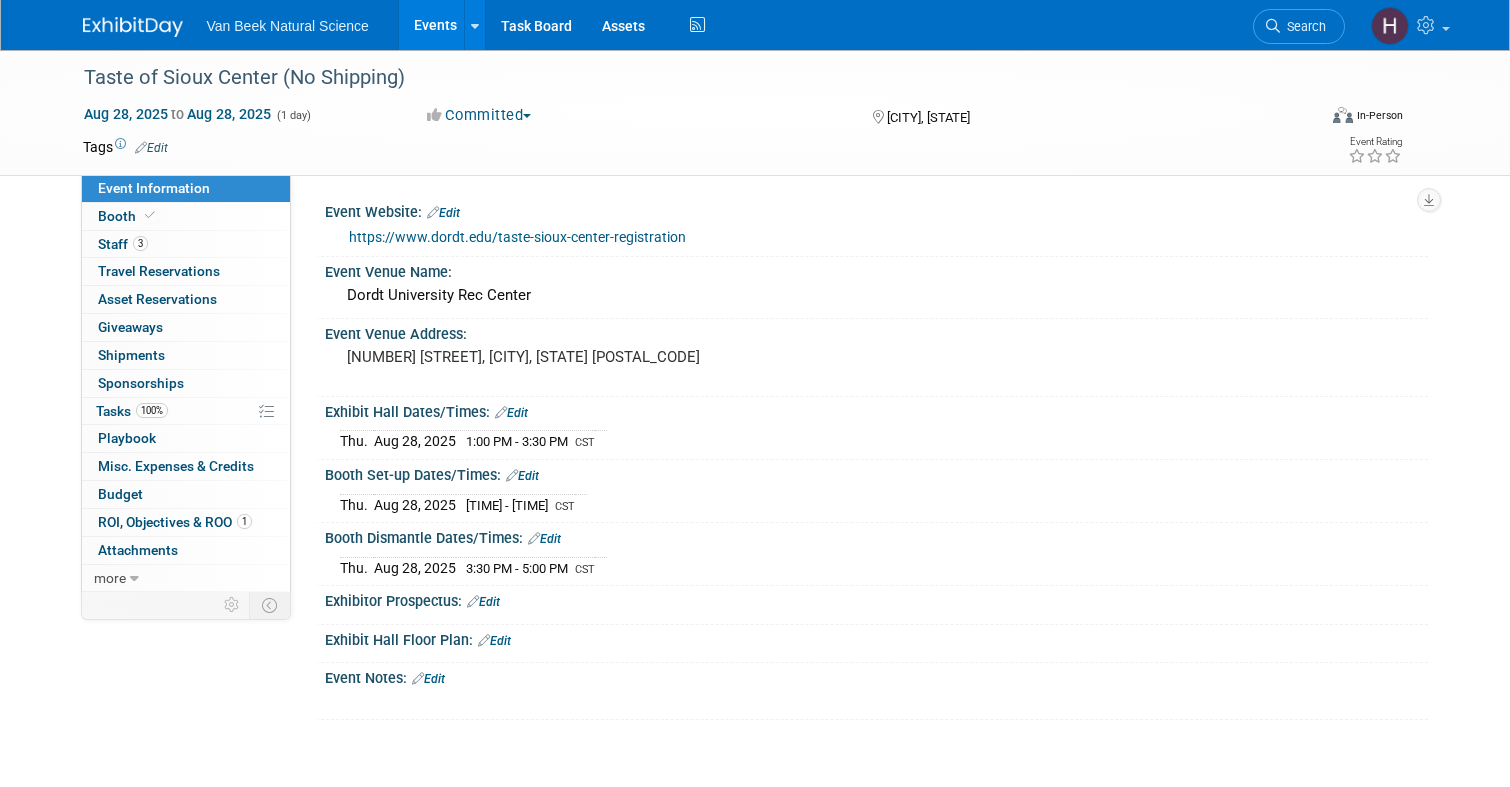 scroll, scrollTop: 0, scrollLeft: 0, axis: both 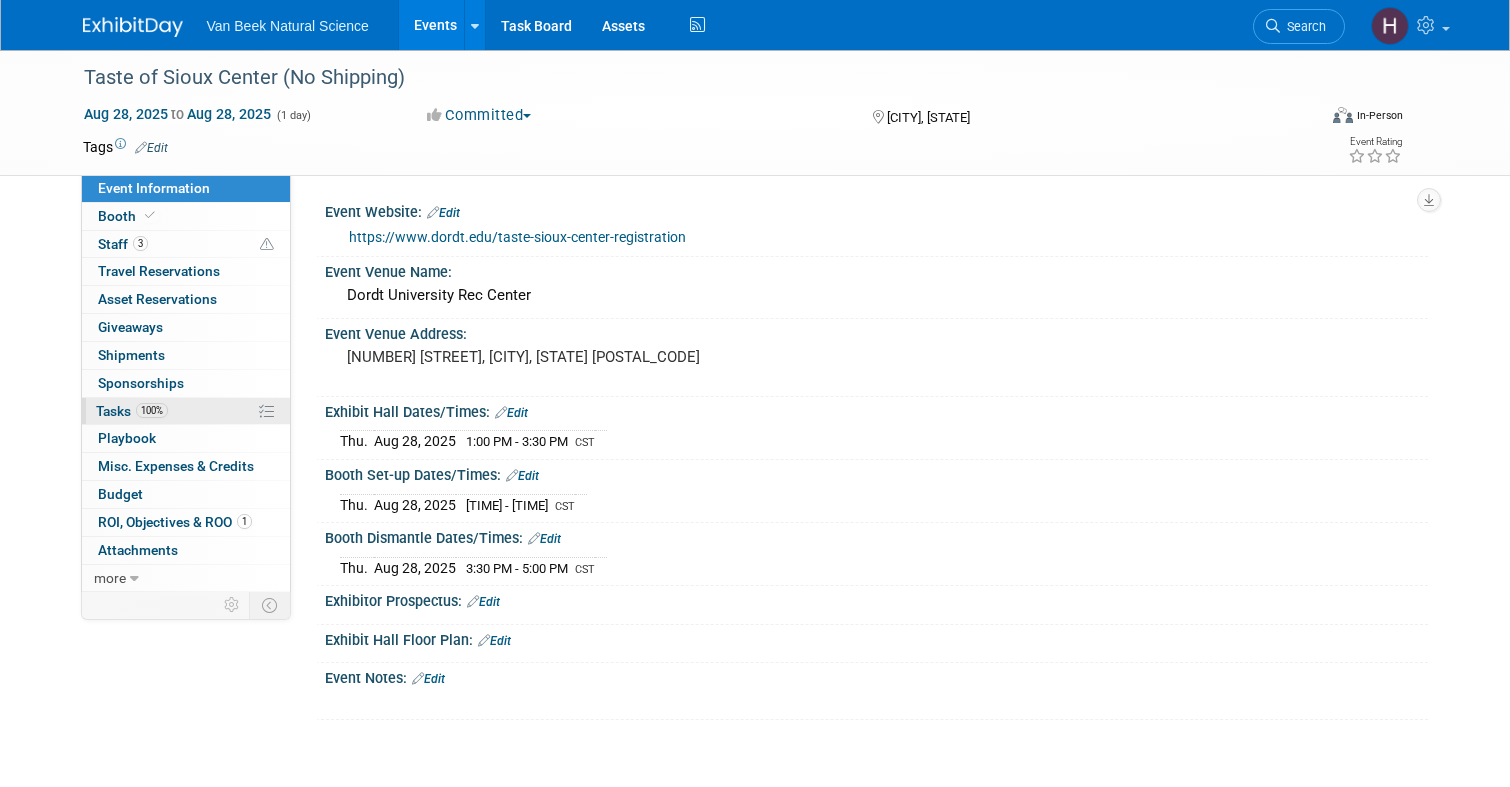 click on "100%" at bounding box center (152, 410) 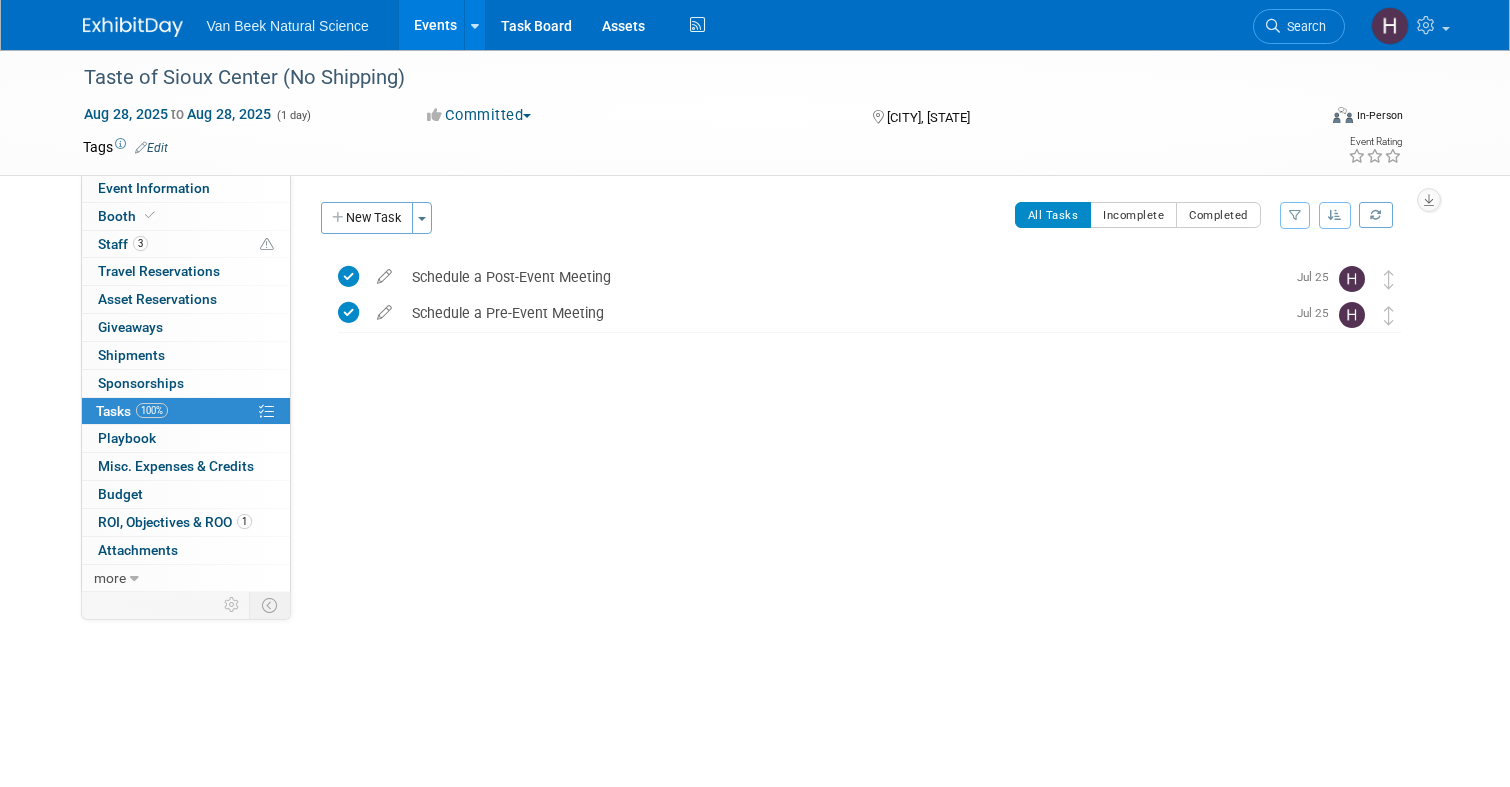 click at bounding box center (133, 27) 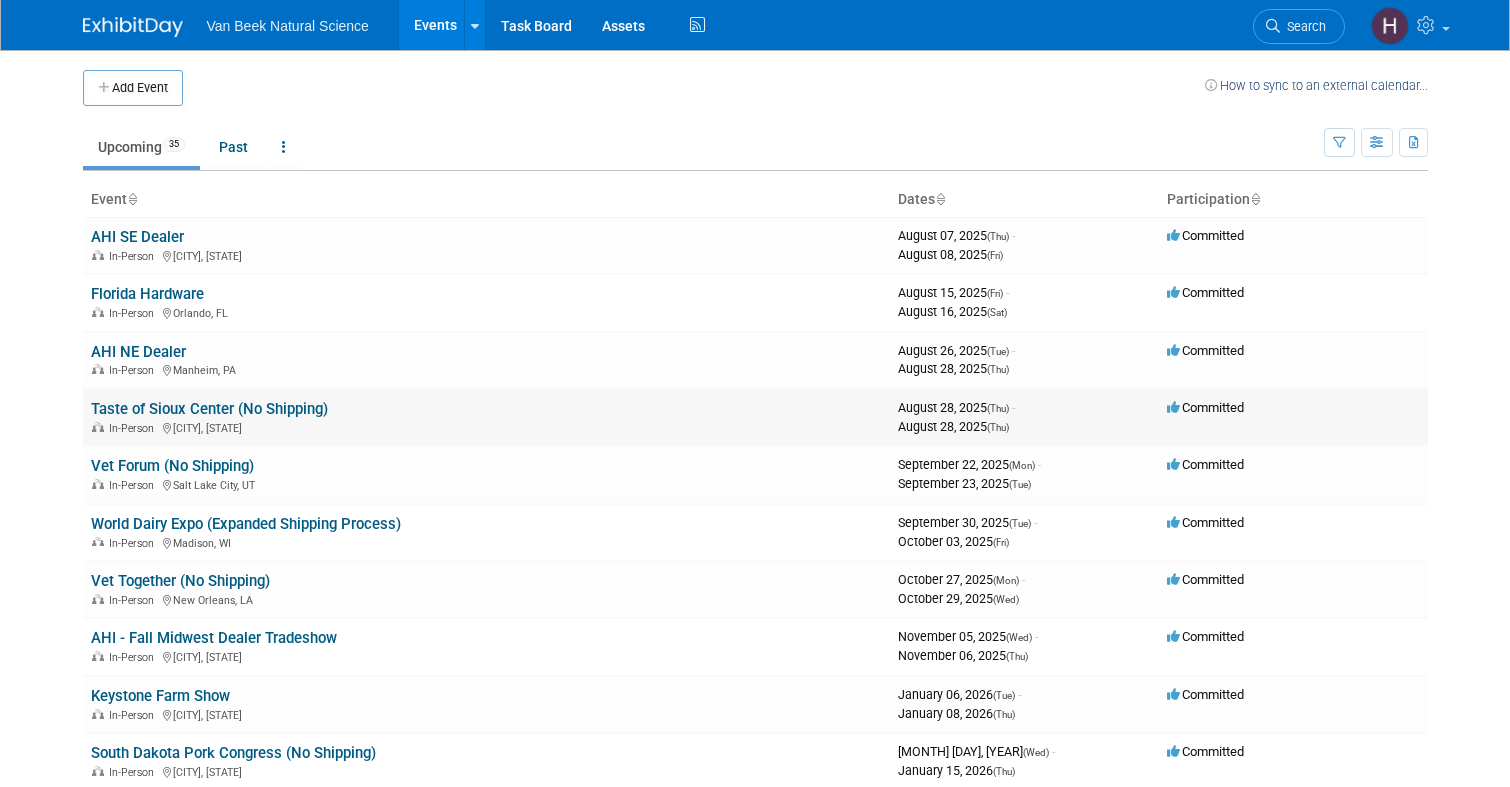 scroll, scrollTop: 0, scrollLeft: 0, axis: both 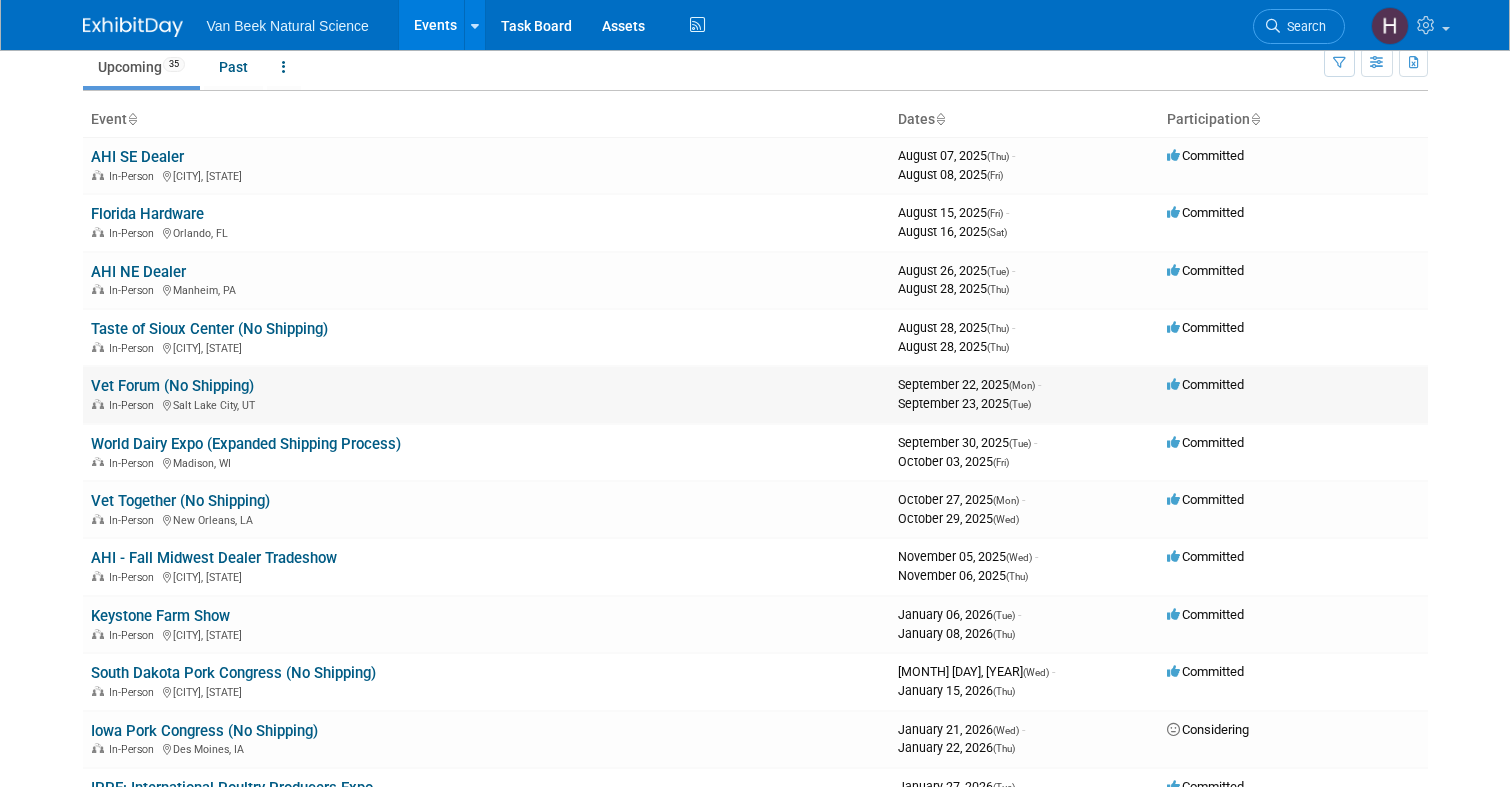 click on "Vet Forum (No Shipping)" at bounding box center (172, 386) 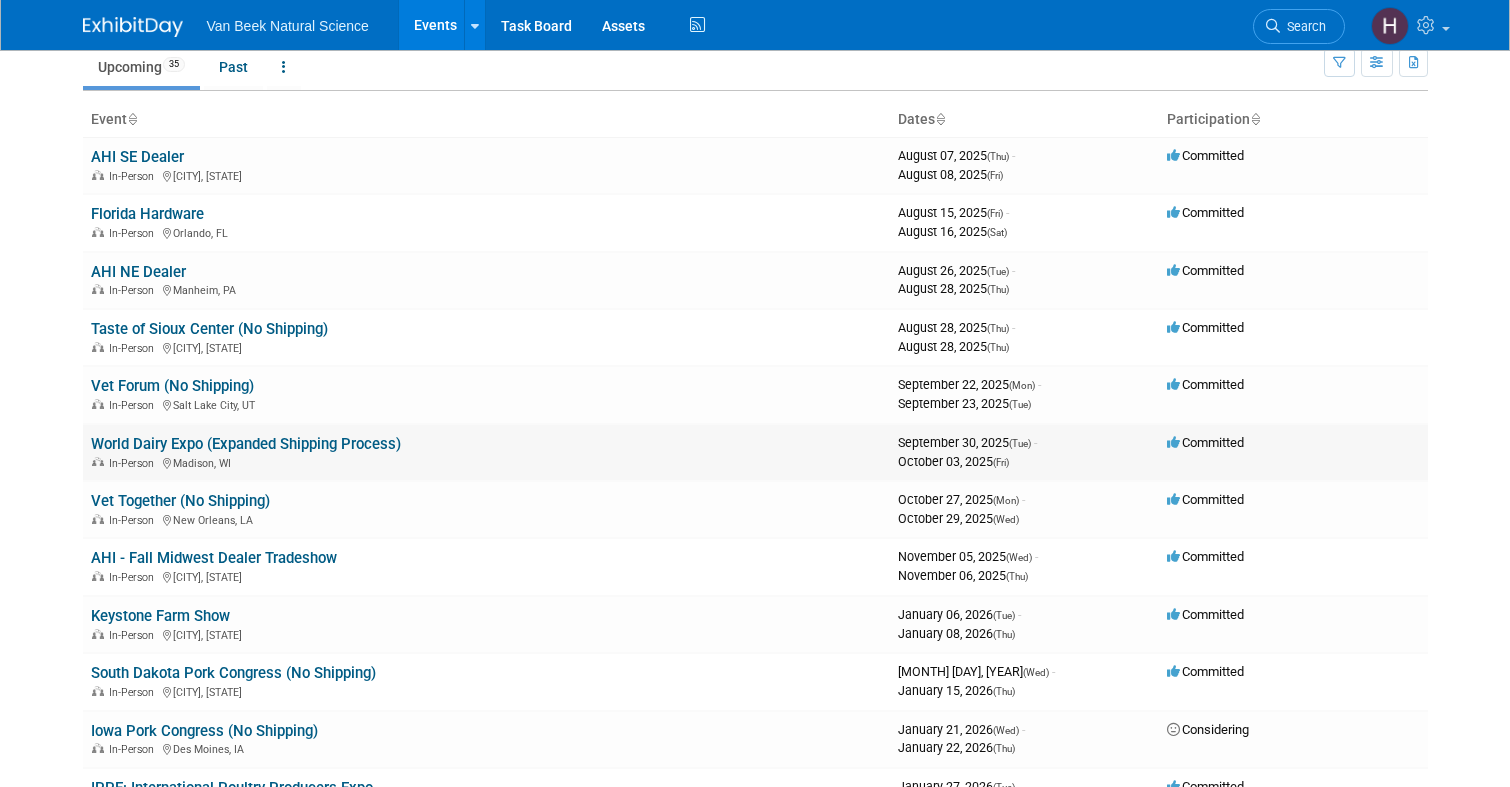 click on "World Dairy Expo (Expanded Shipping Process)" at bounding box center [246, 444] 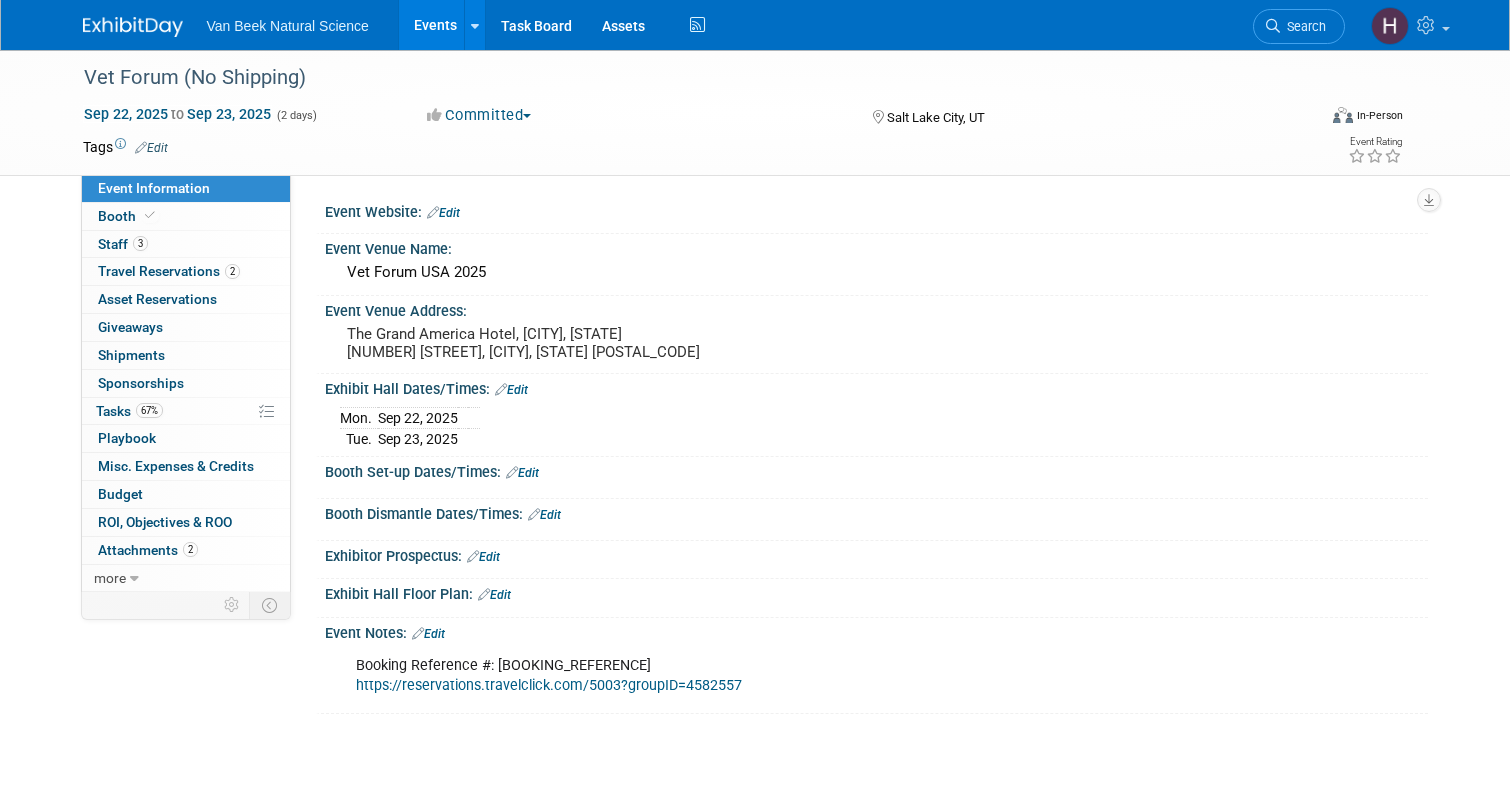 scroll, scrollTop: 0, scrollLeft: 0, axis: both 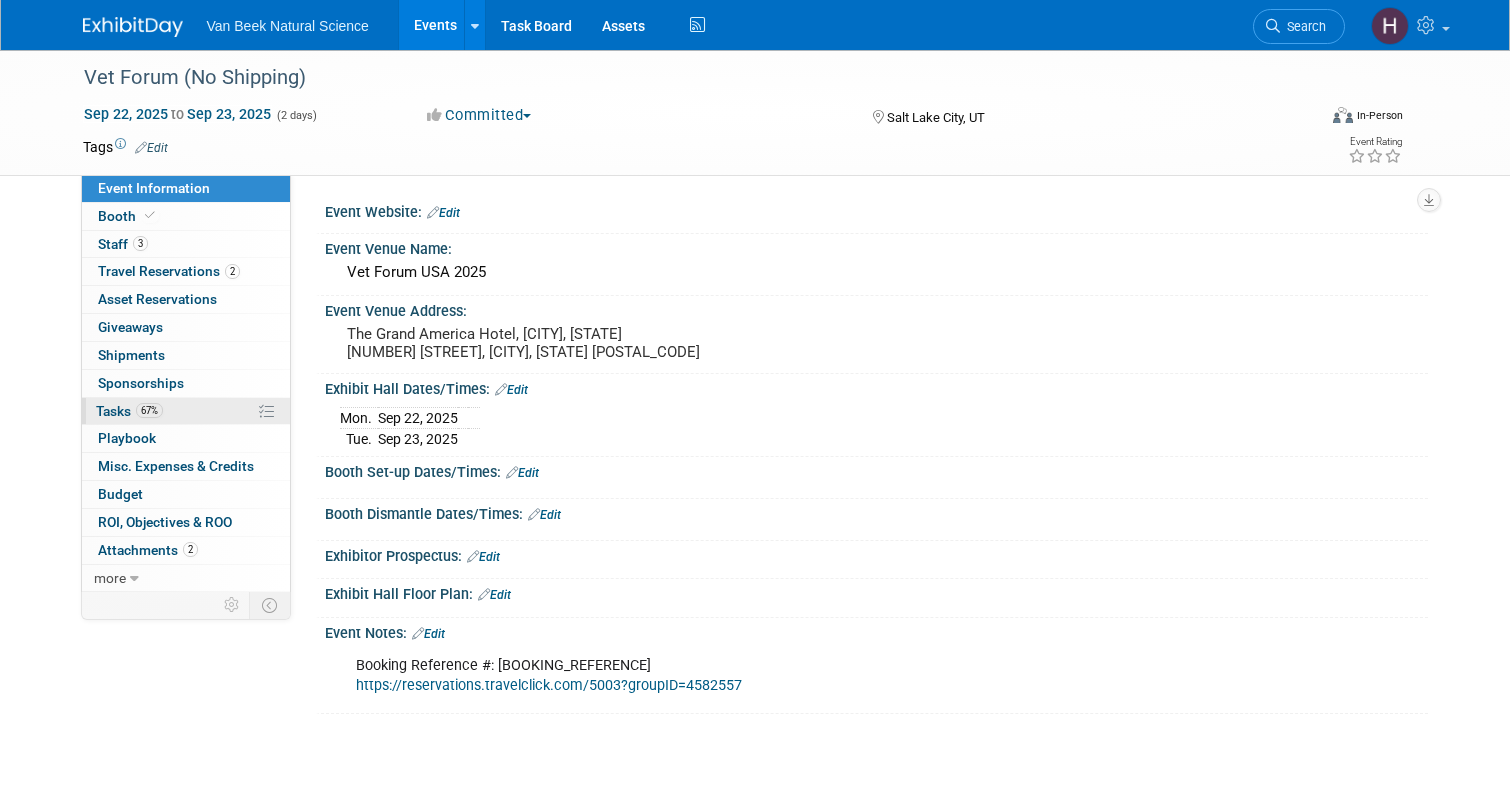 click on "67%
Tasks 67%" at bounding box center (186, 411) 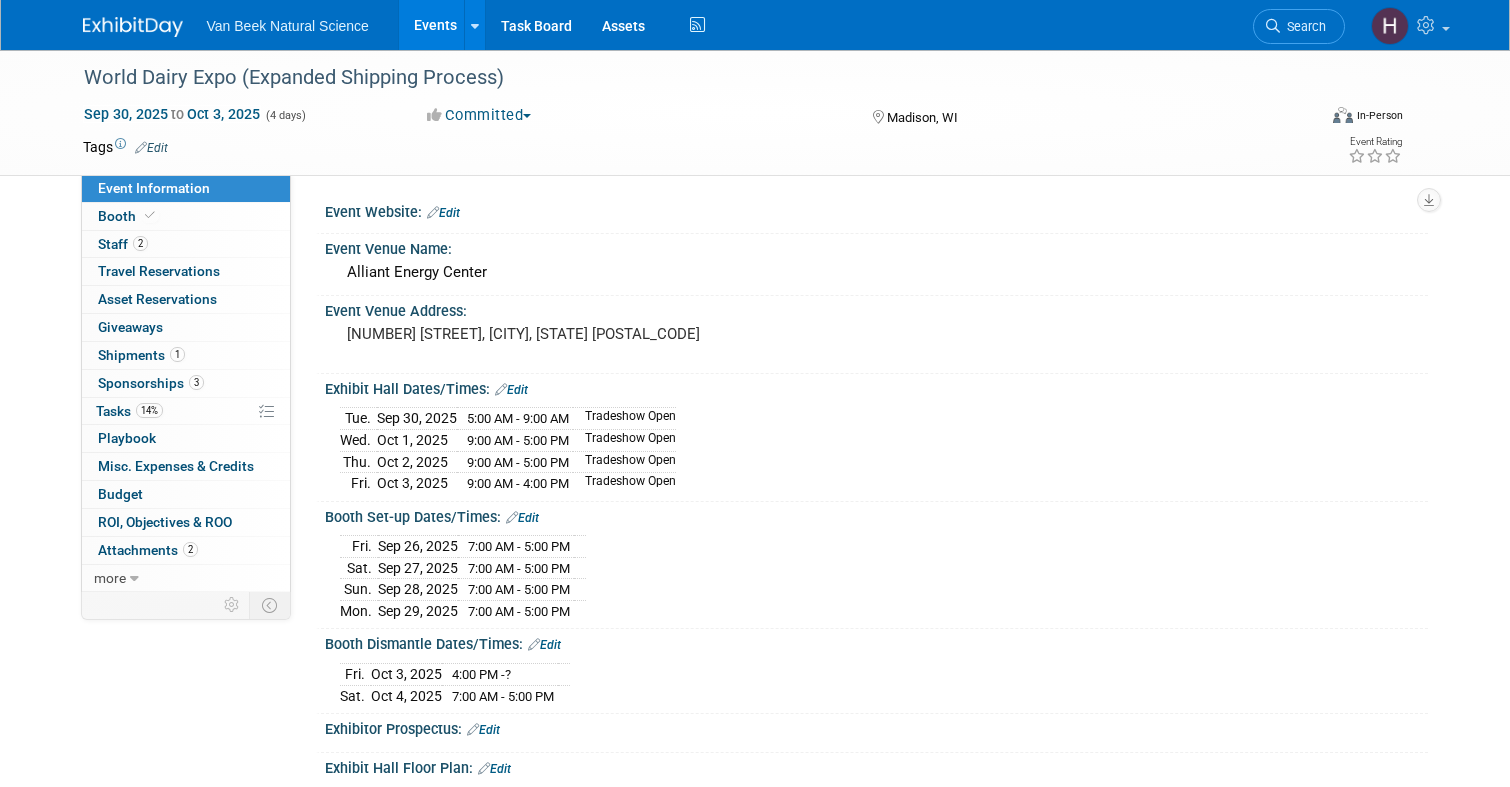 scroll, scrollTop: 0, scrollLeft: 0, axis: both 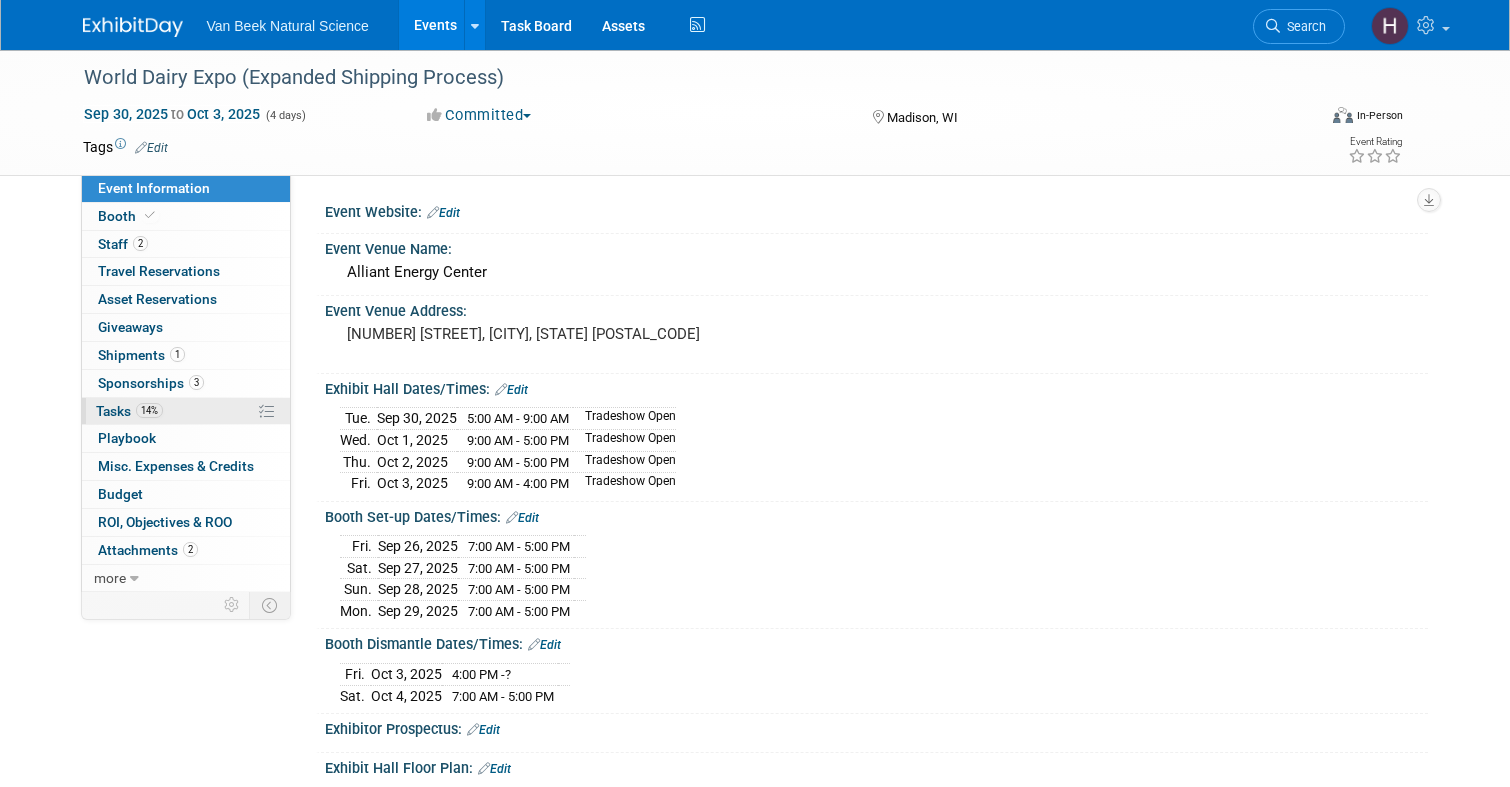 click on "14%" at bounding box center [149, 410] 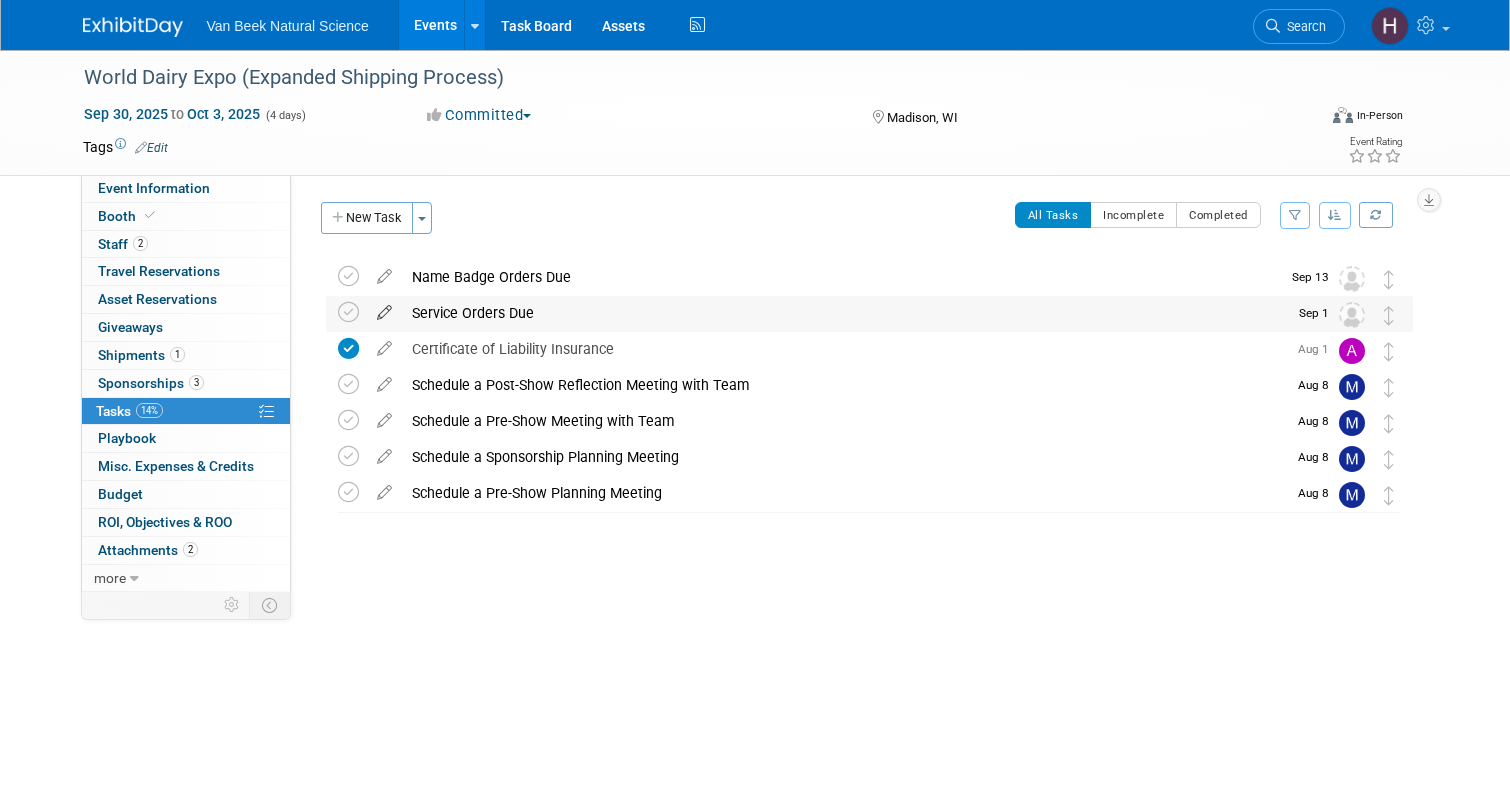 click at bounding box center (384, 308) 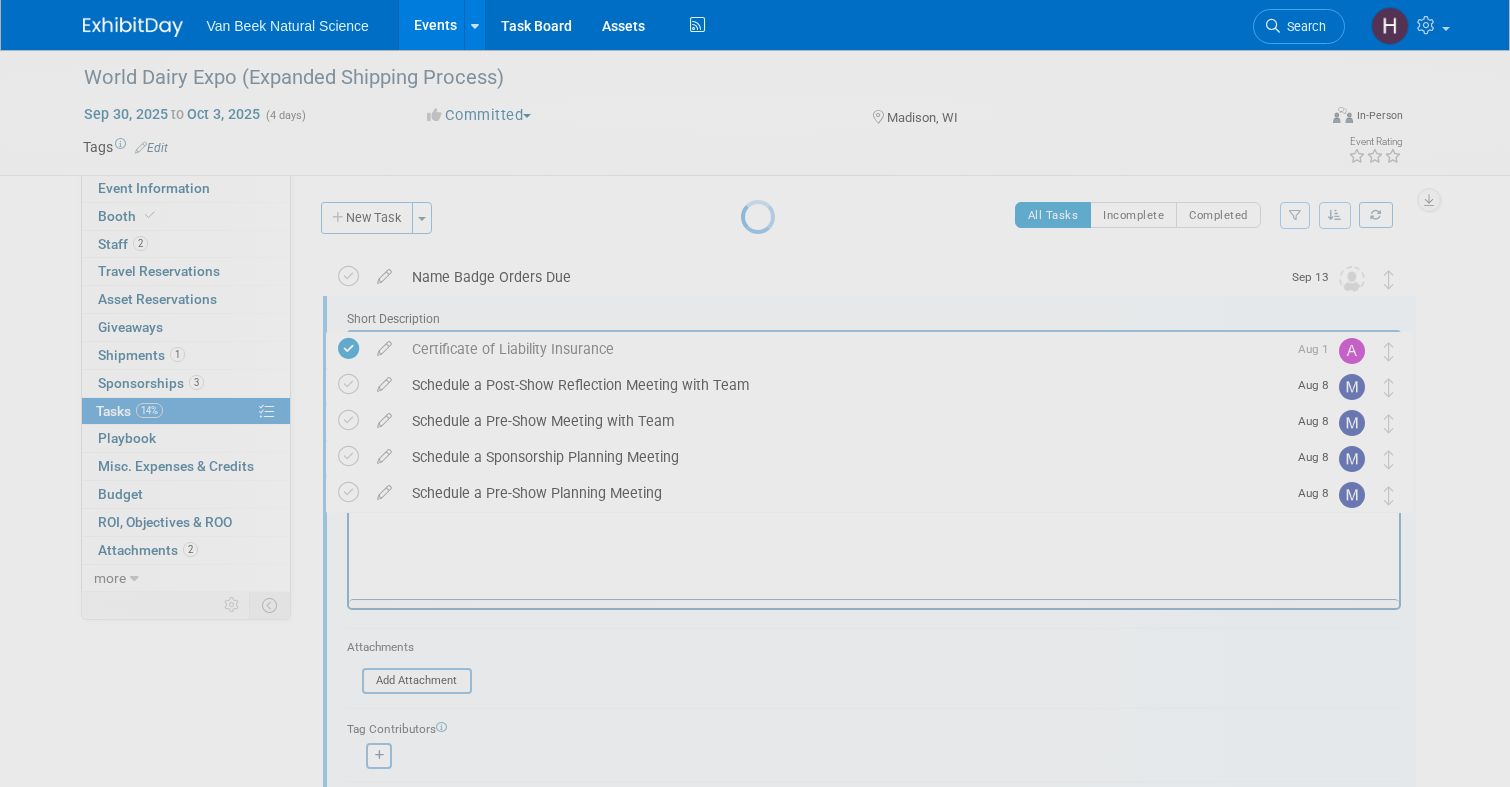 scroll, scrollTop: 0, scrollLeft: 0, axis: both 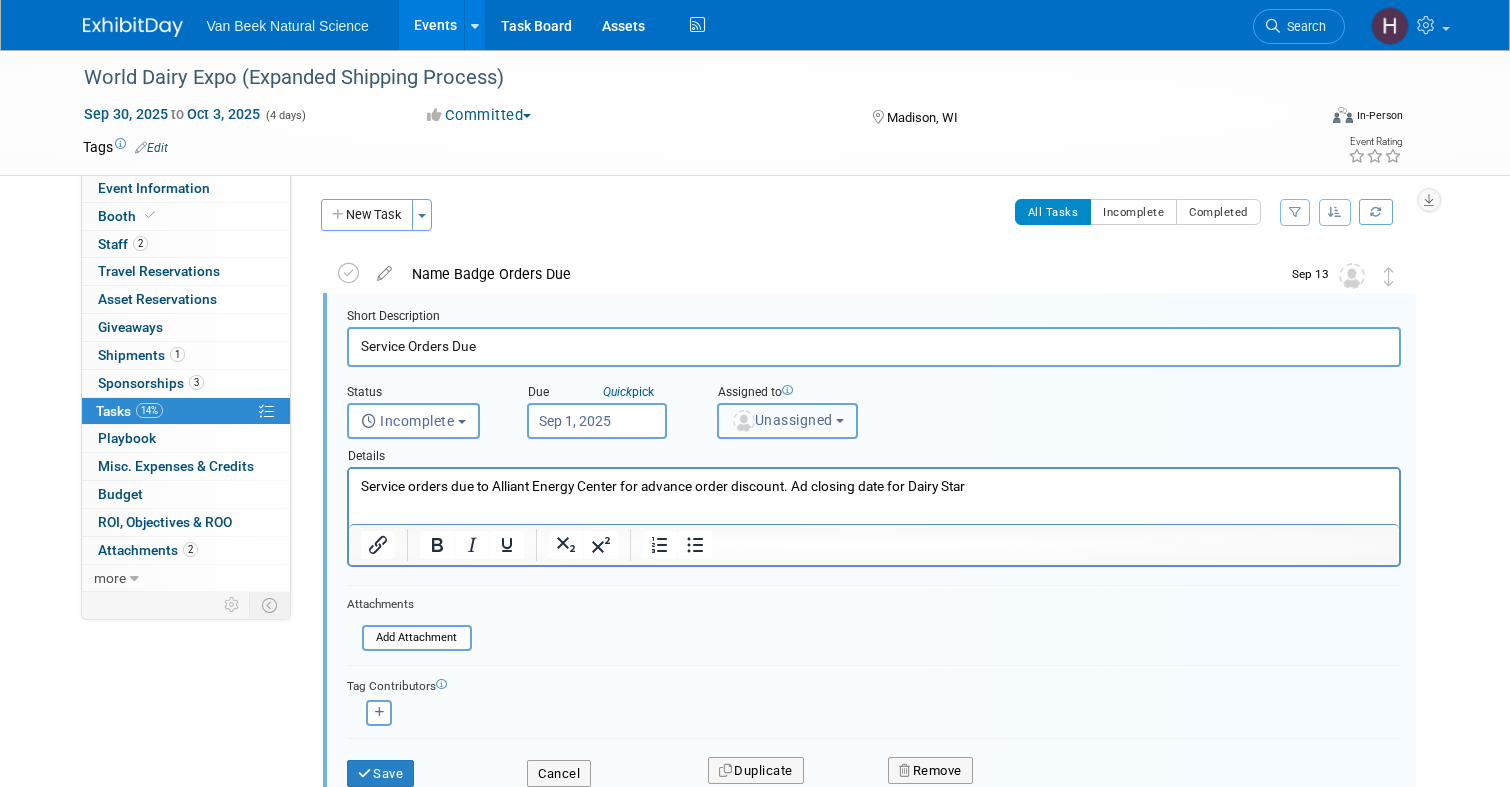 click on "Unassigned" at bounding box center [782, 420] 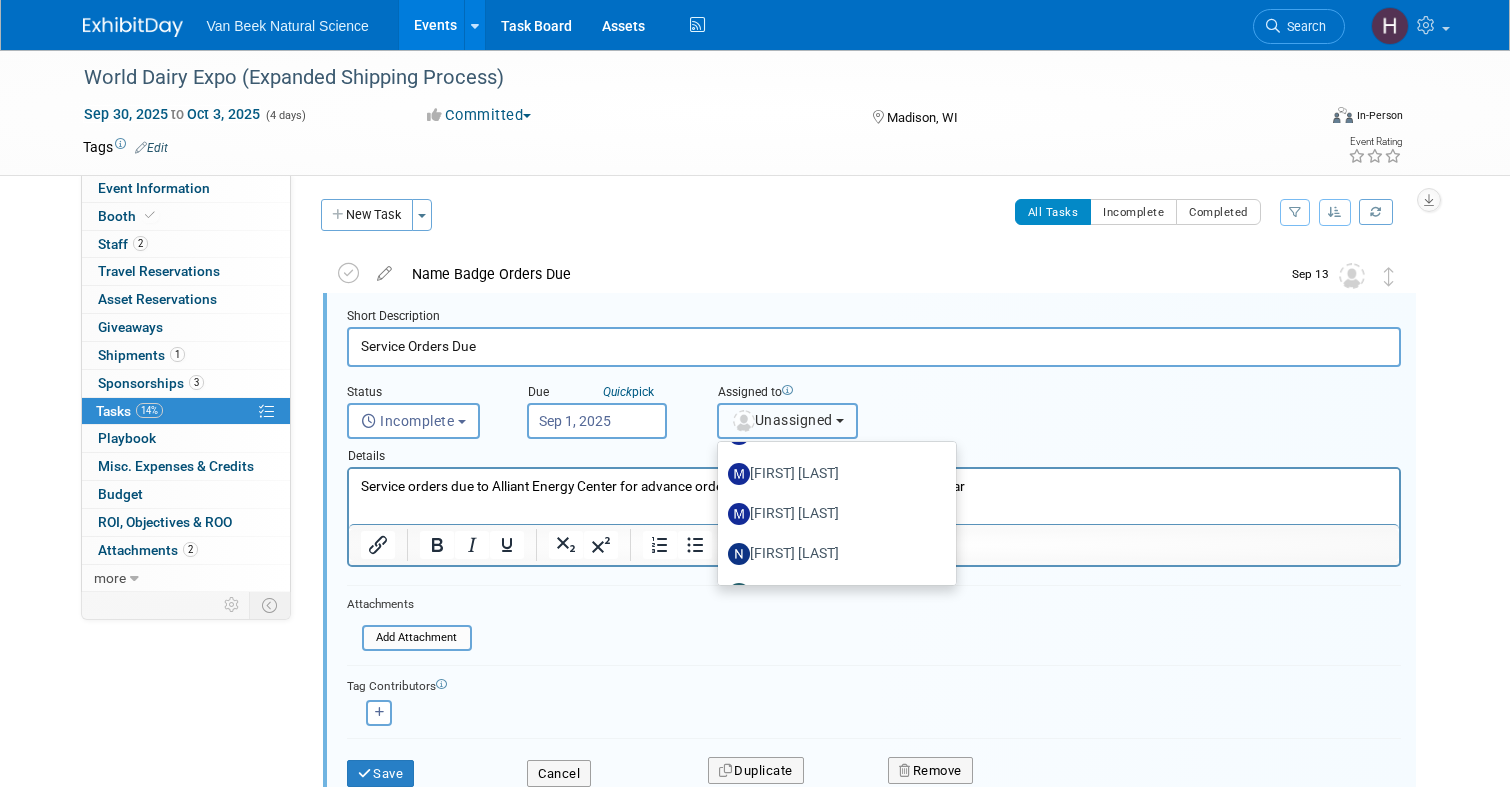scroll, scrollTop: 600, scrollLeft: 0, axis: vertical 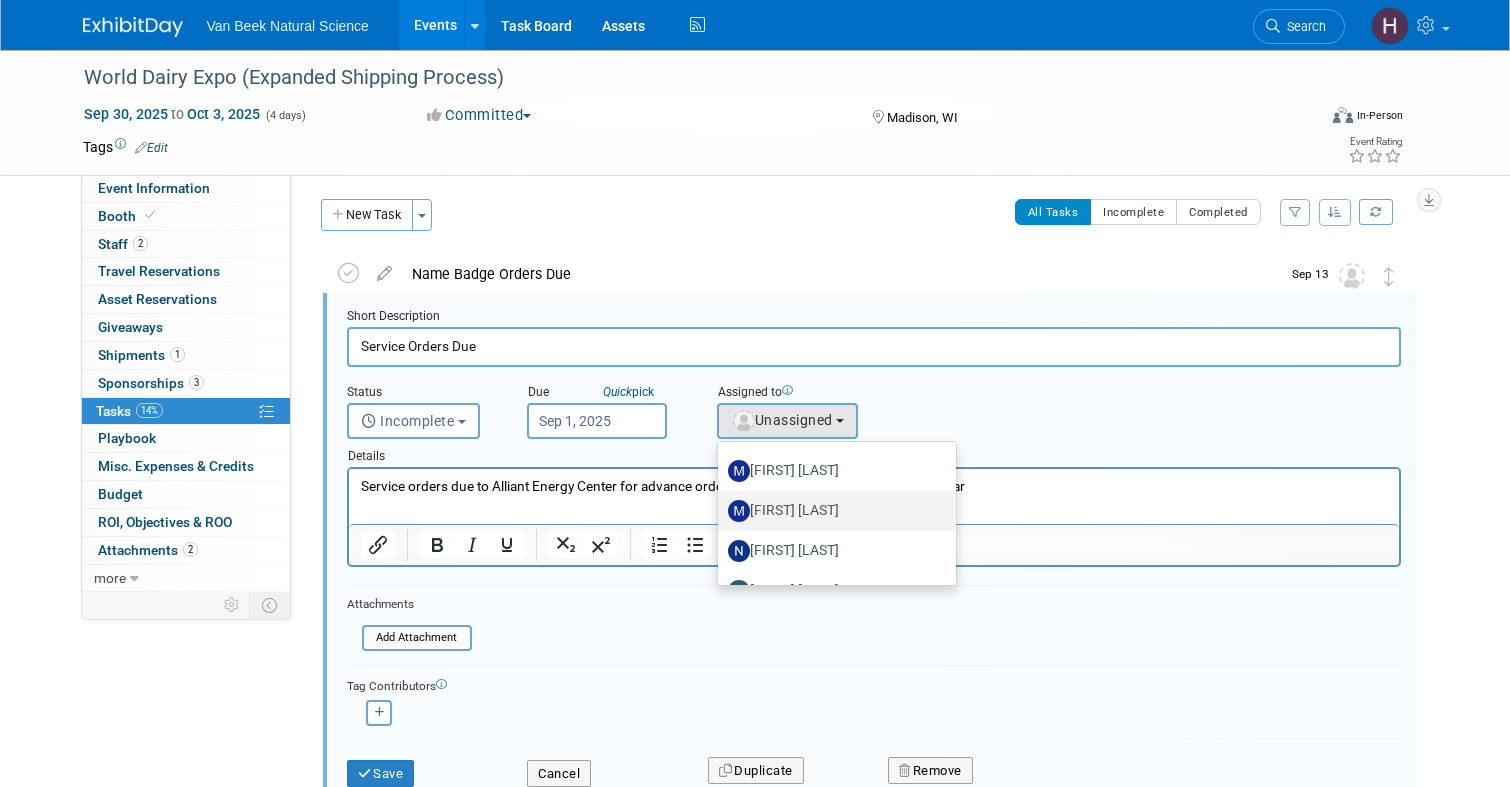 click on "Meggie Asche" at bounding box center [832, 511] 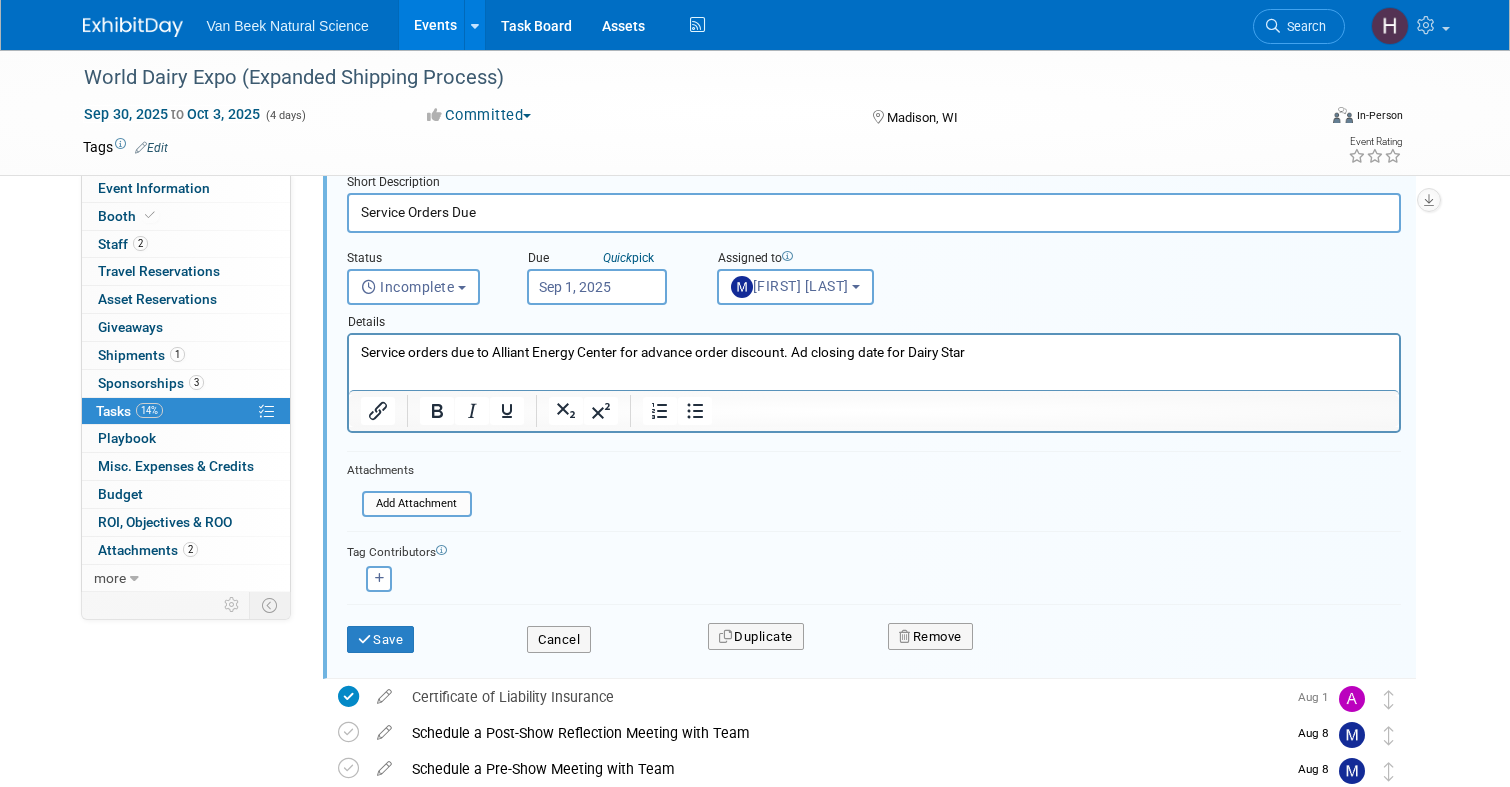 scroll, scrollTop: 161, scrollLeft: 0, axis: vertical 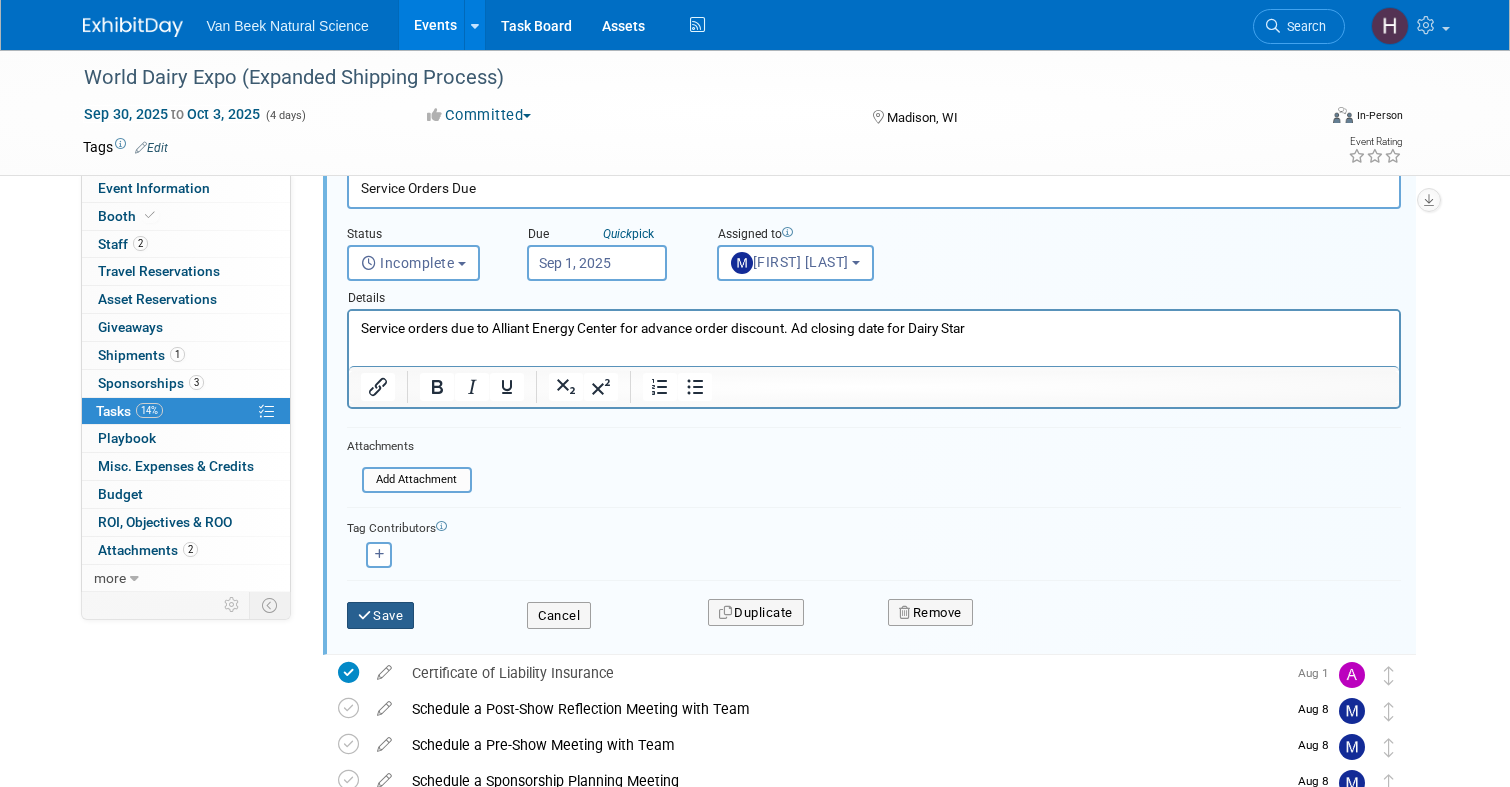 click on "Save" at bounding box center [381, 616] 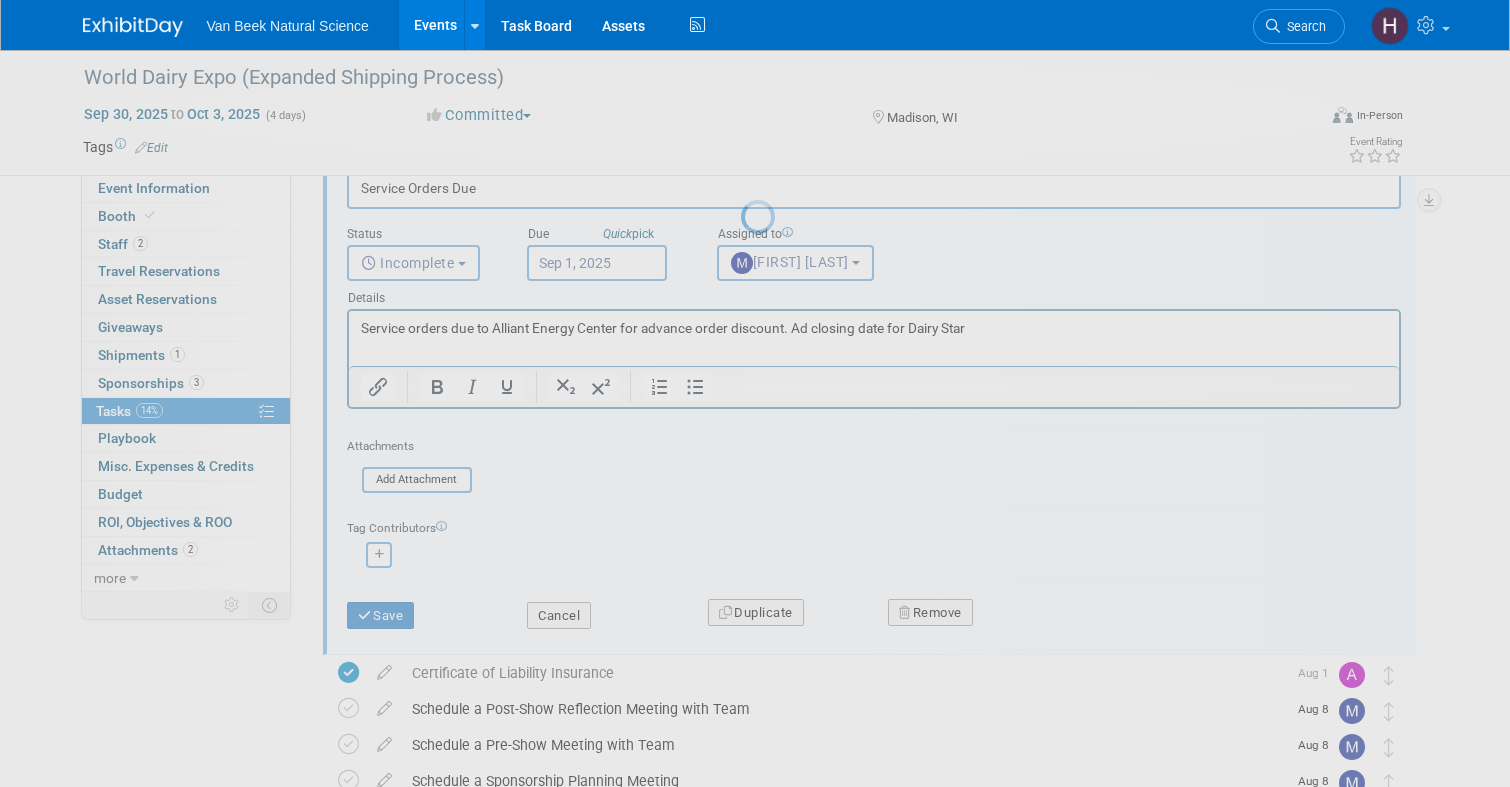 scroll, scrollTop: 0, scrollLeft: 0, axis: both 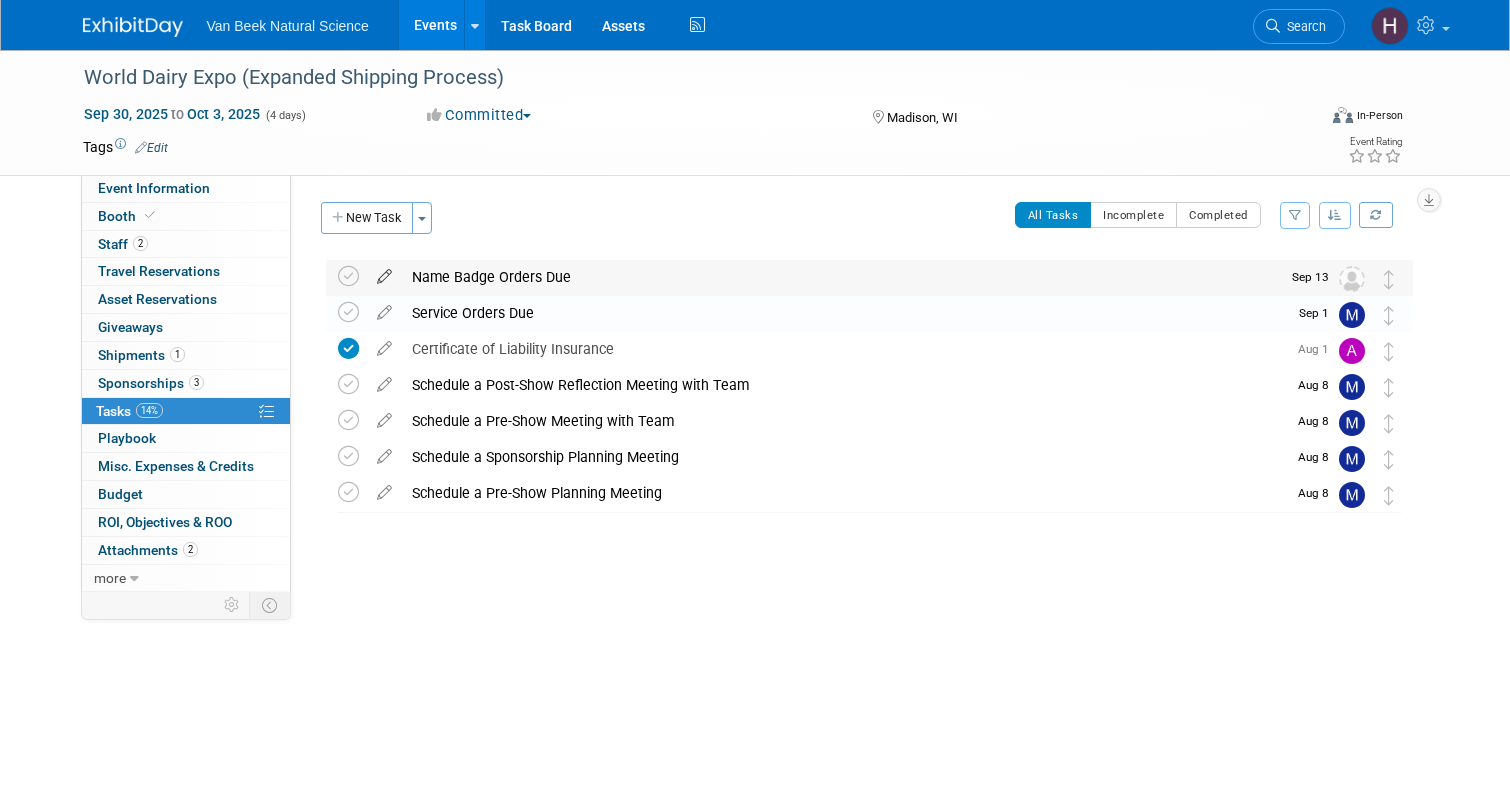 click at bounding box center [384, 272] 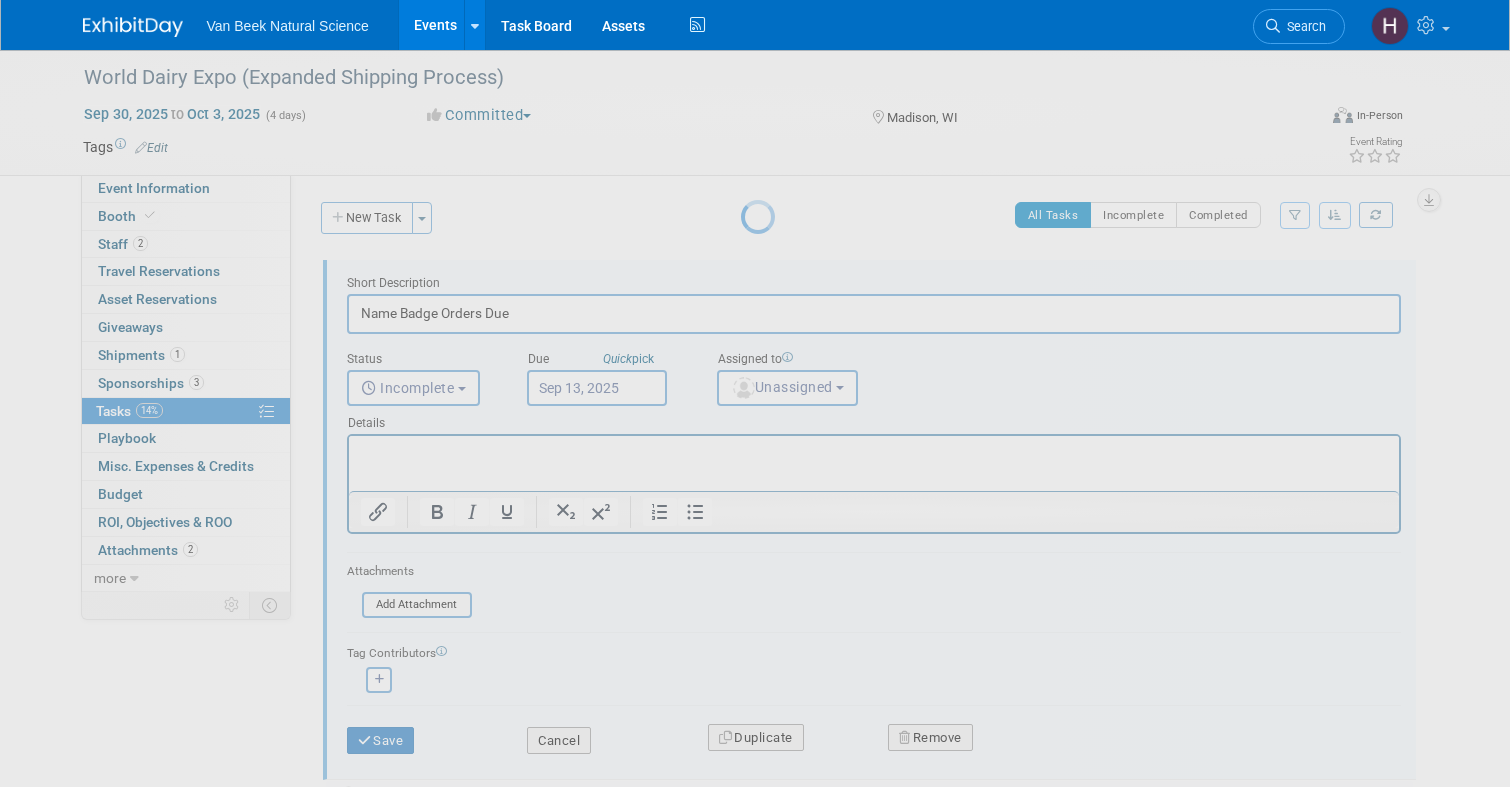 scroll, scrollTop: 0, scrollLeft: 0, axis: both 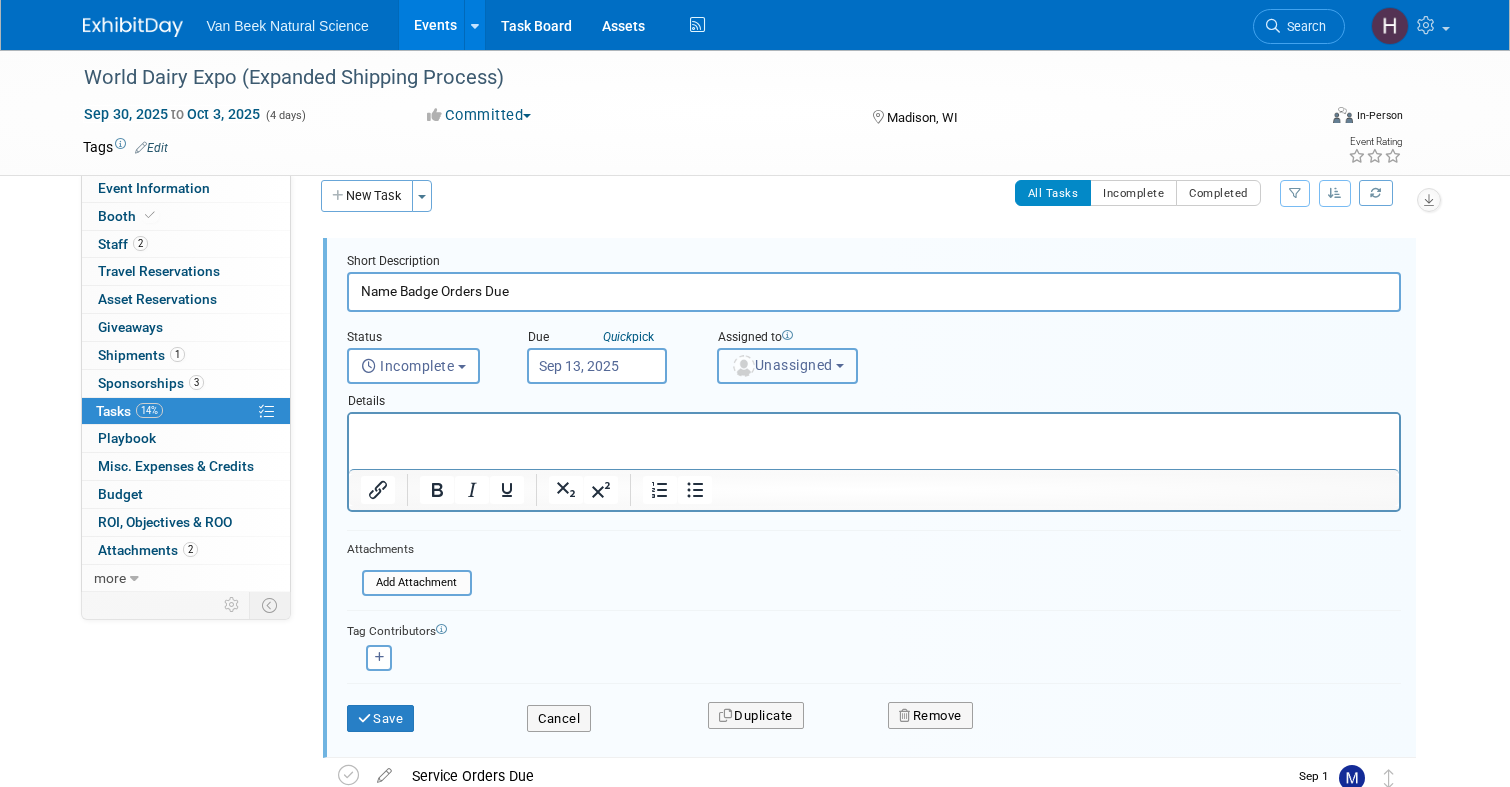 click on "Unassigned" at bounding box center (788, 366) 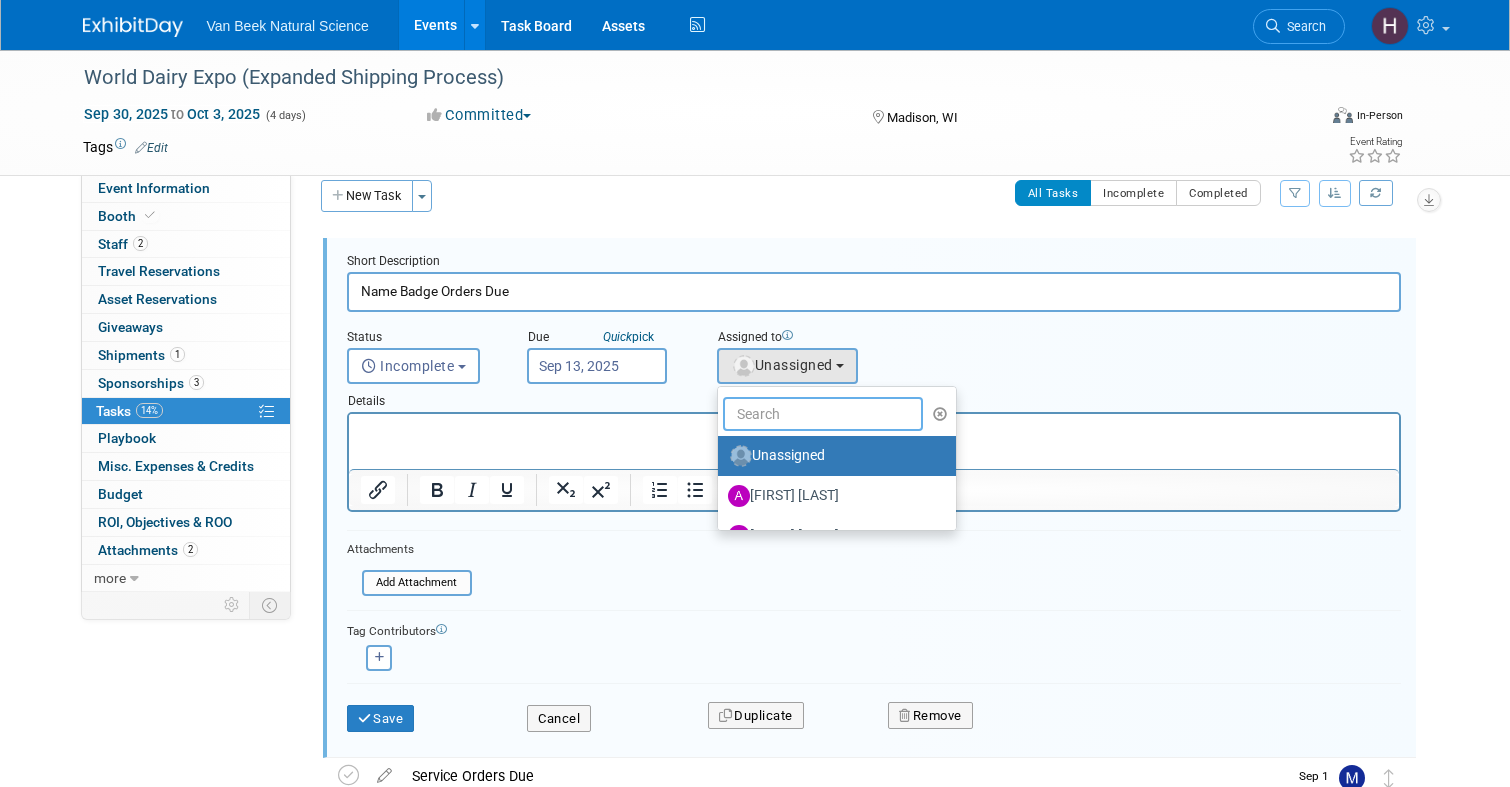 click at bounding box center [823, 414] 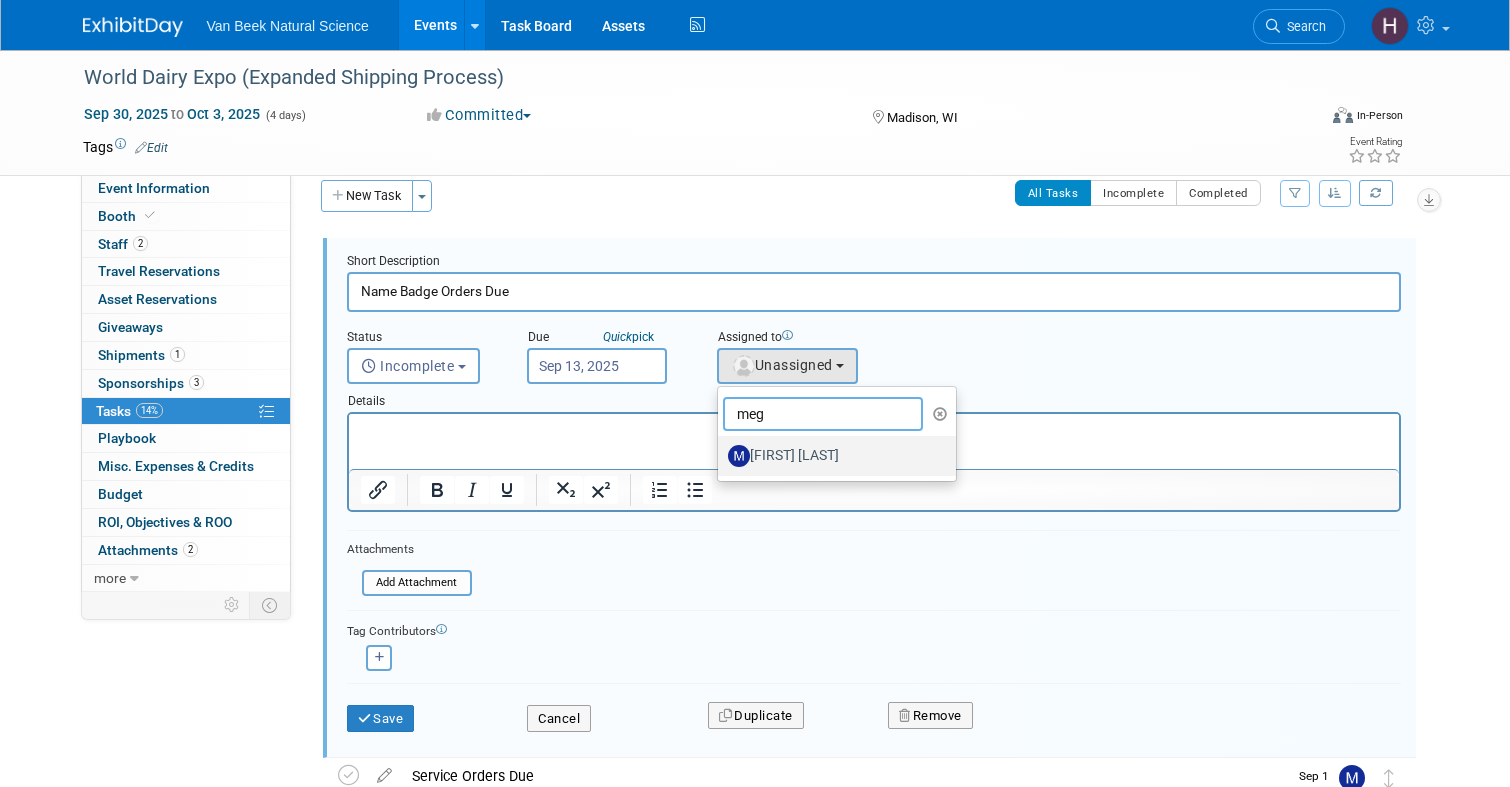 type on "meg" 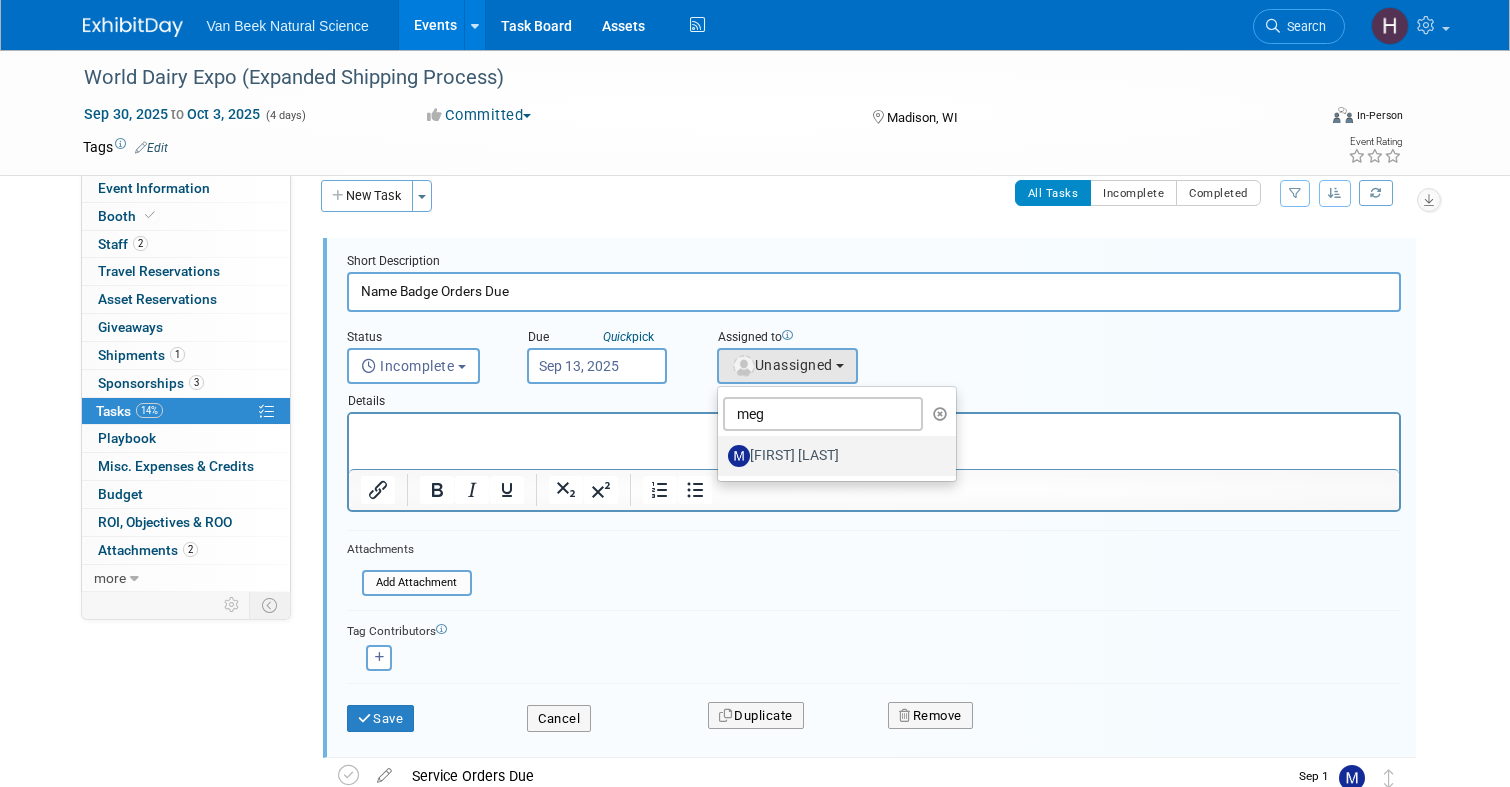 click on "Meggie Asche" at bounding box center (832, 456) 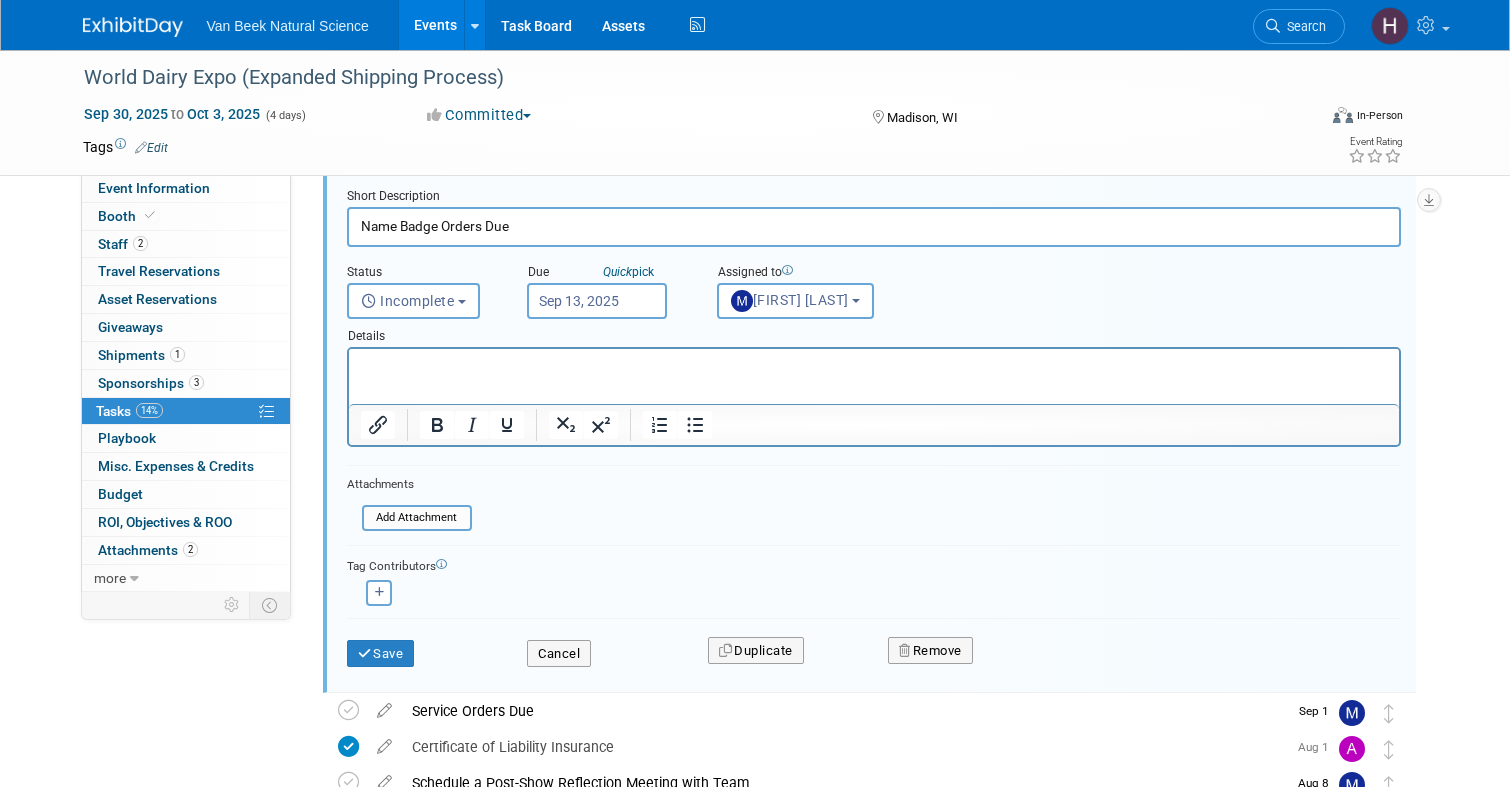 scroll, scrollTop: 99, scrollLeft: 0, axis: vertical 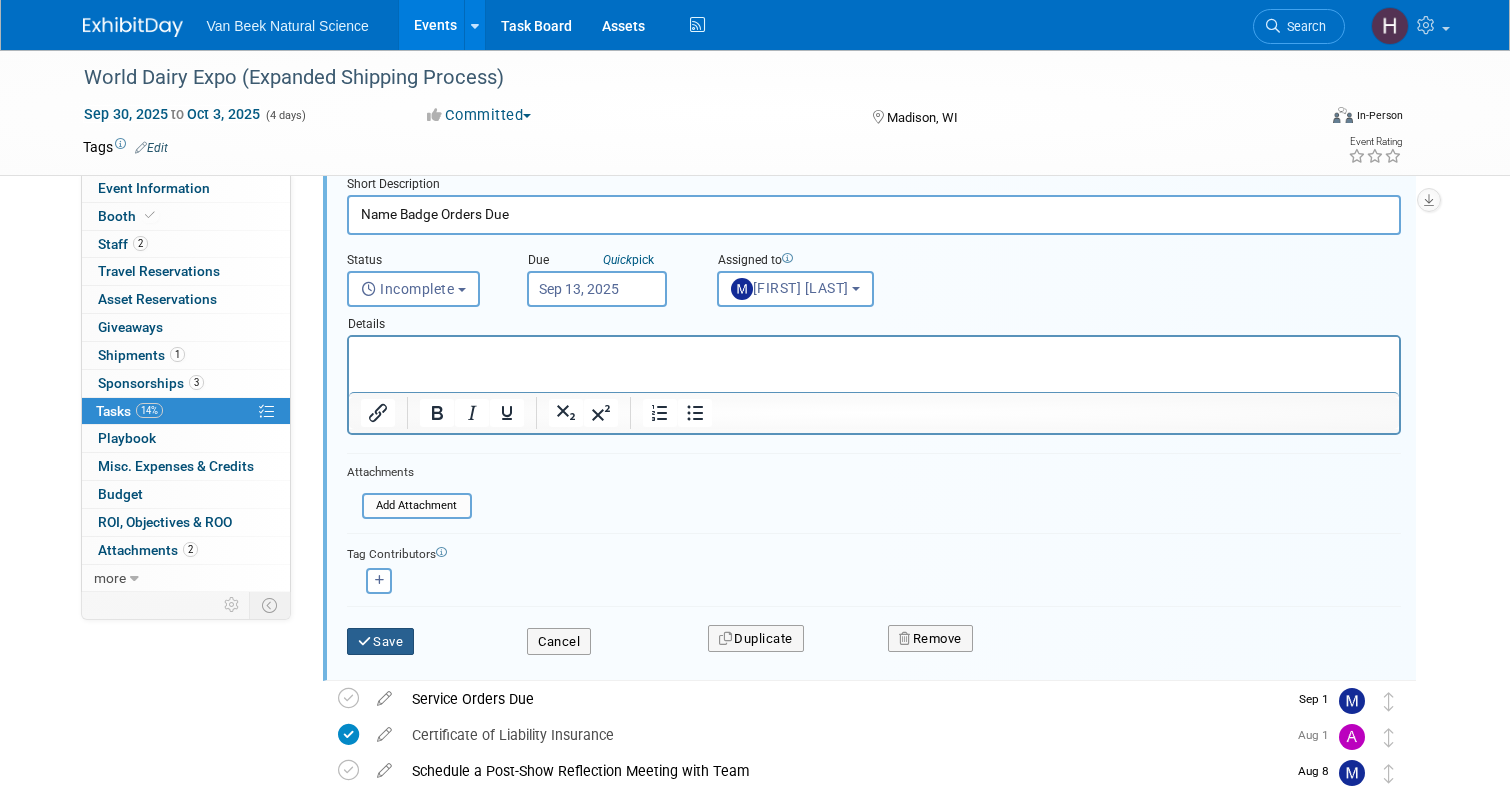 click on "Save" at bounding box center (381, 642) 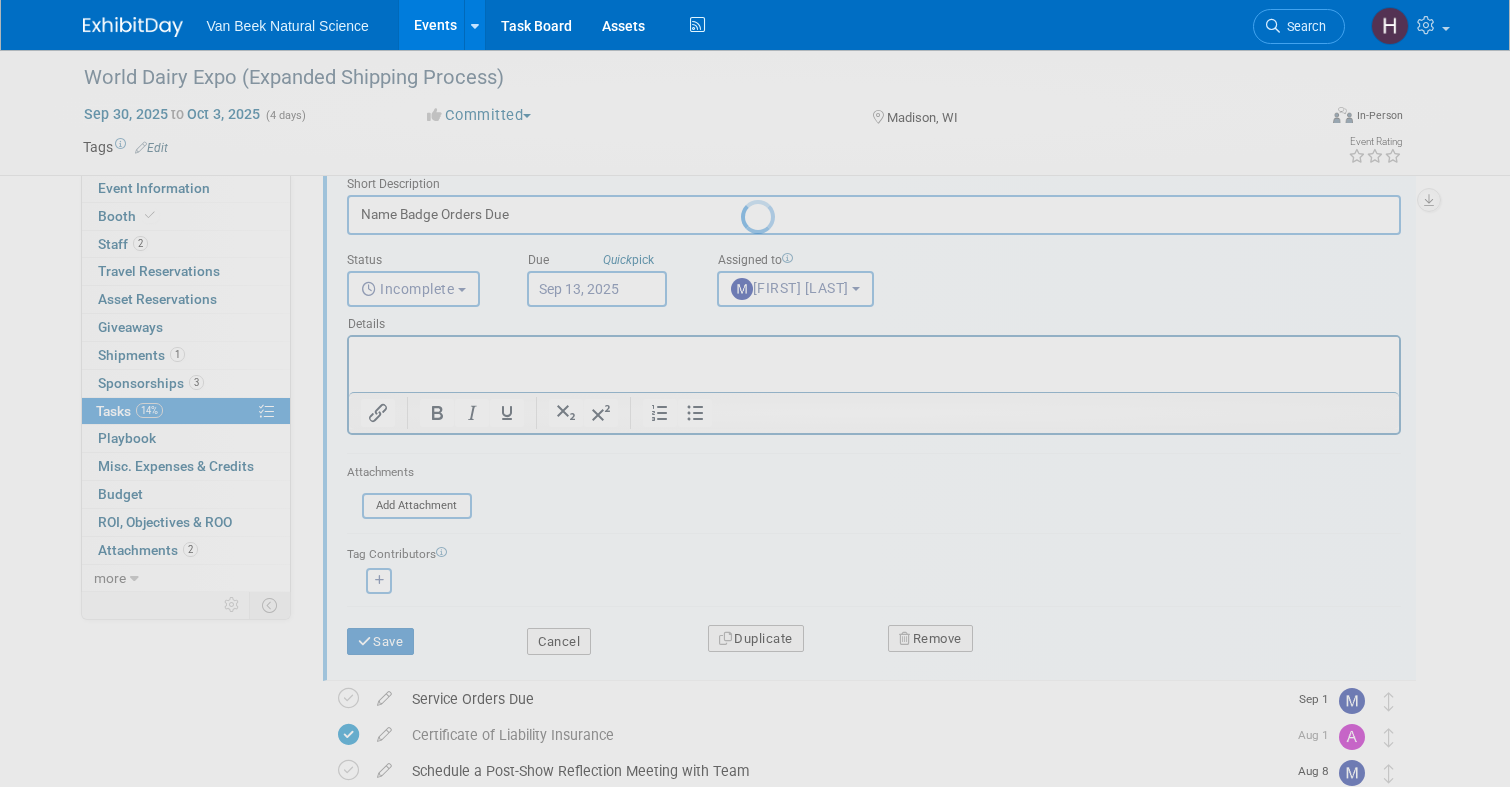 scroll, scrollTop: 0, scrollLeft: 0, axis: both 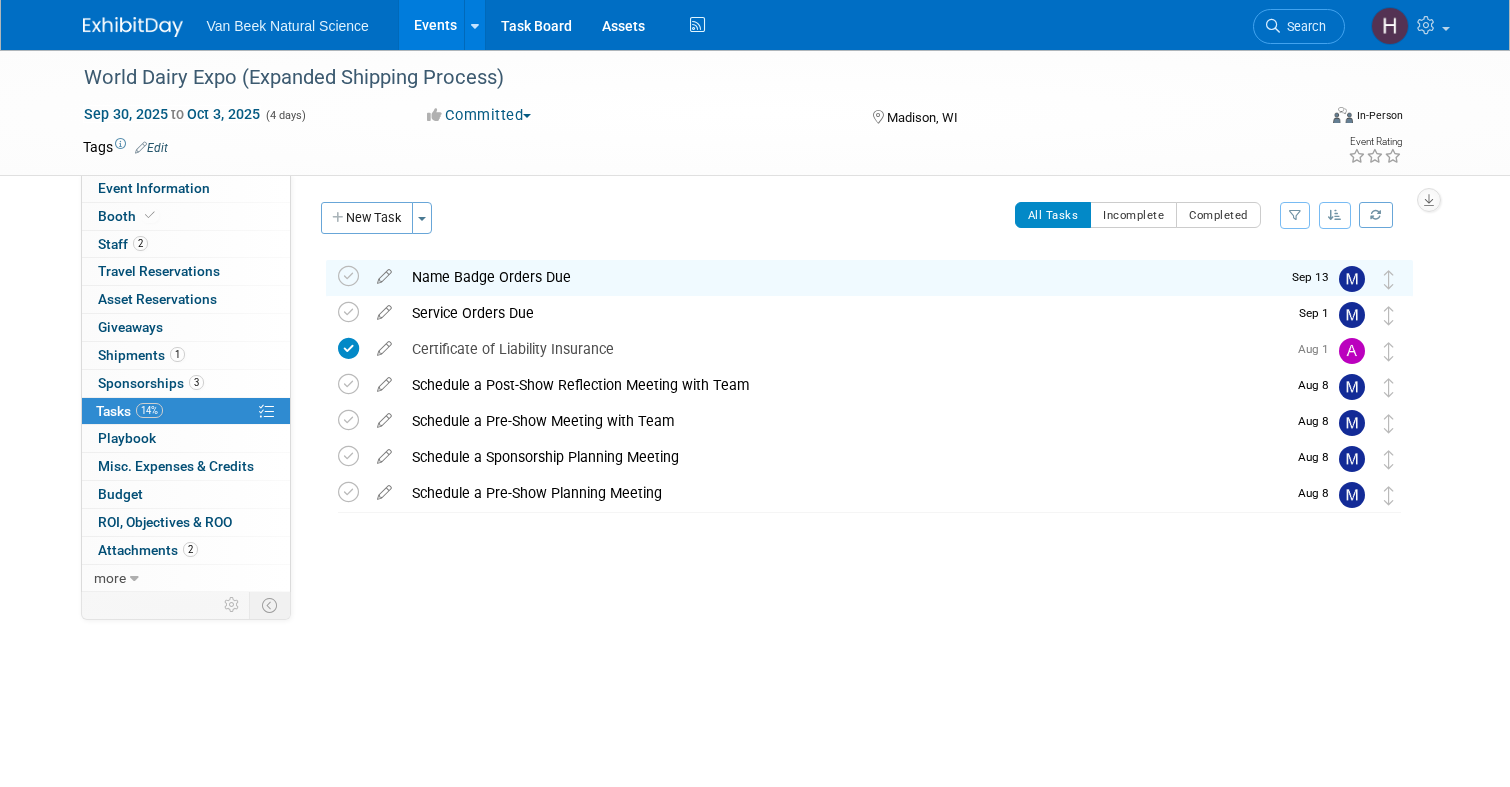 click at bounding box center [133, 27] 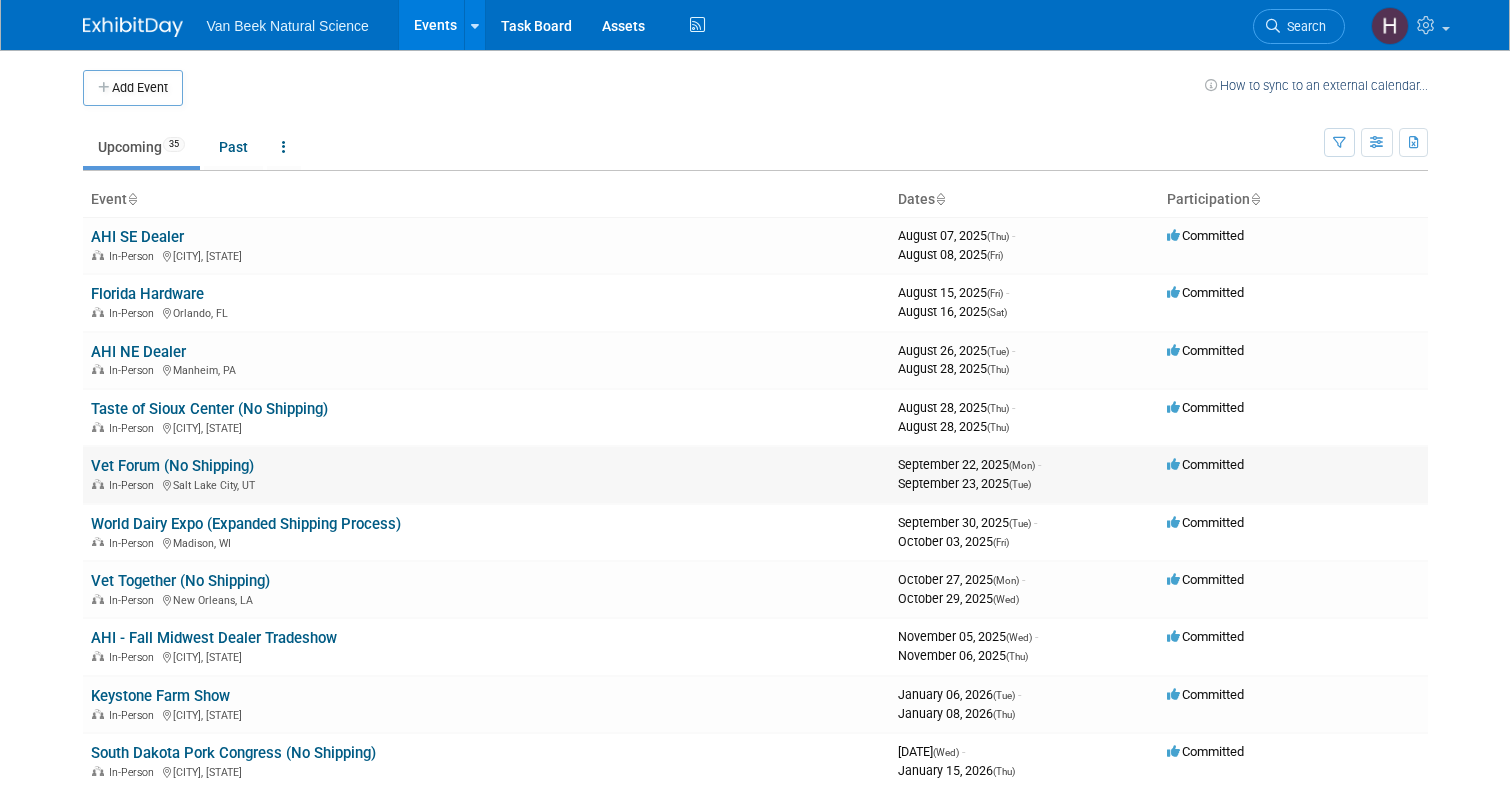 scroll, scrollTop: 0, scrollLeft: 0, axis: both 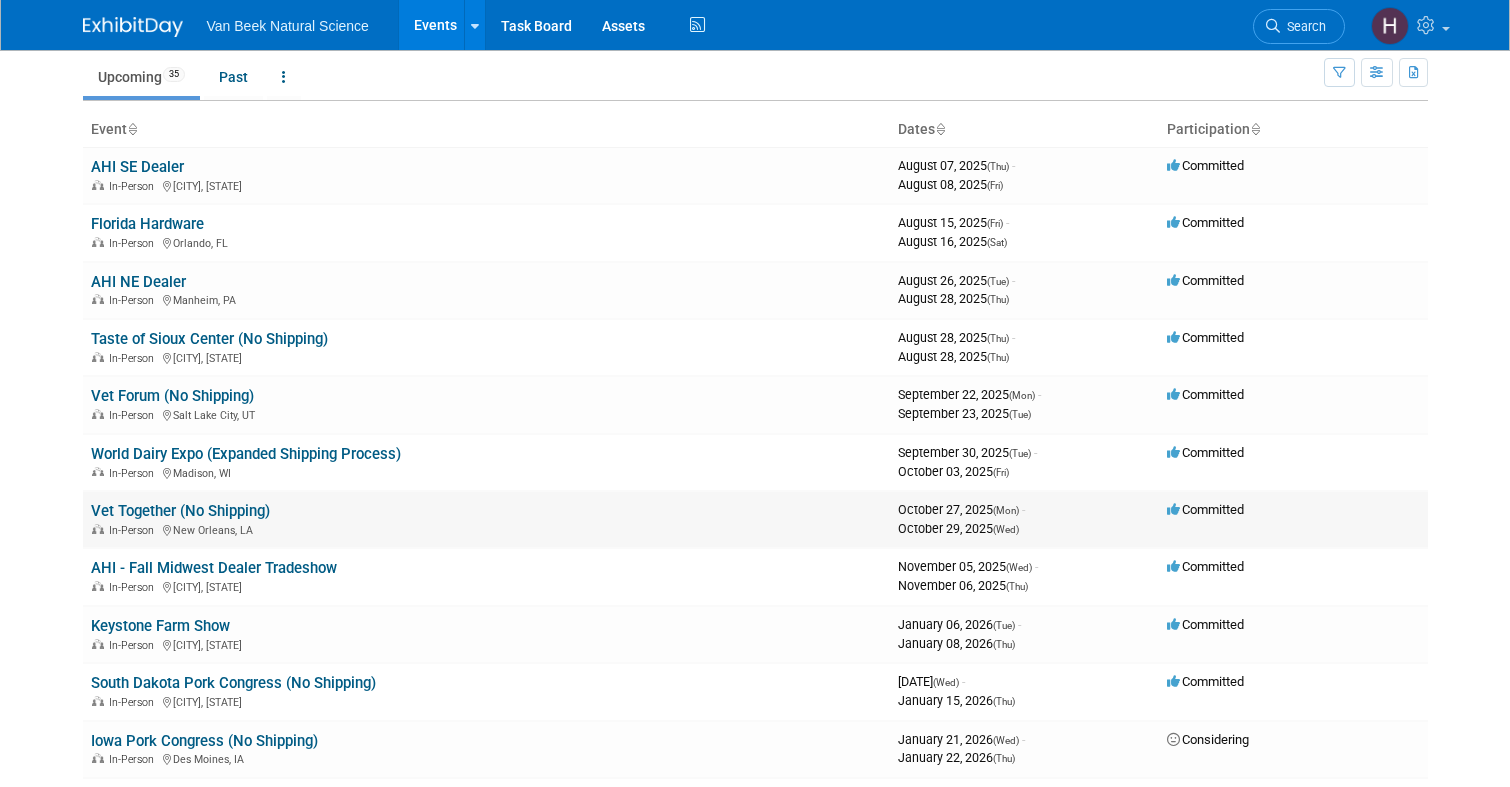 click on "Vet Together (No Shipping)" at bounding box center [180, 511] 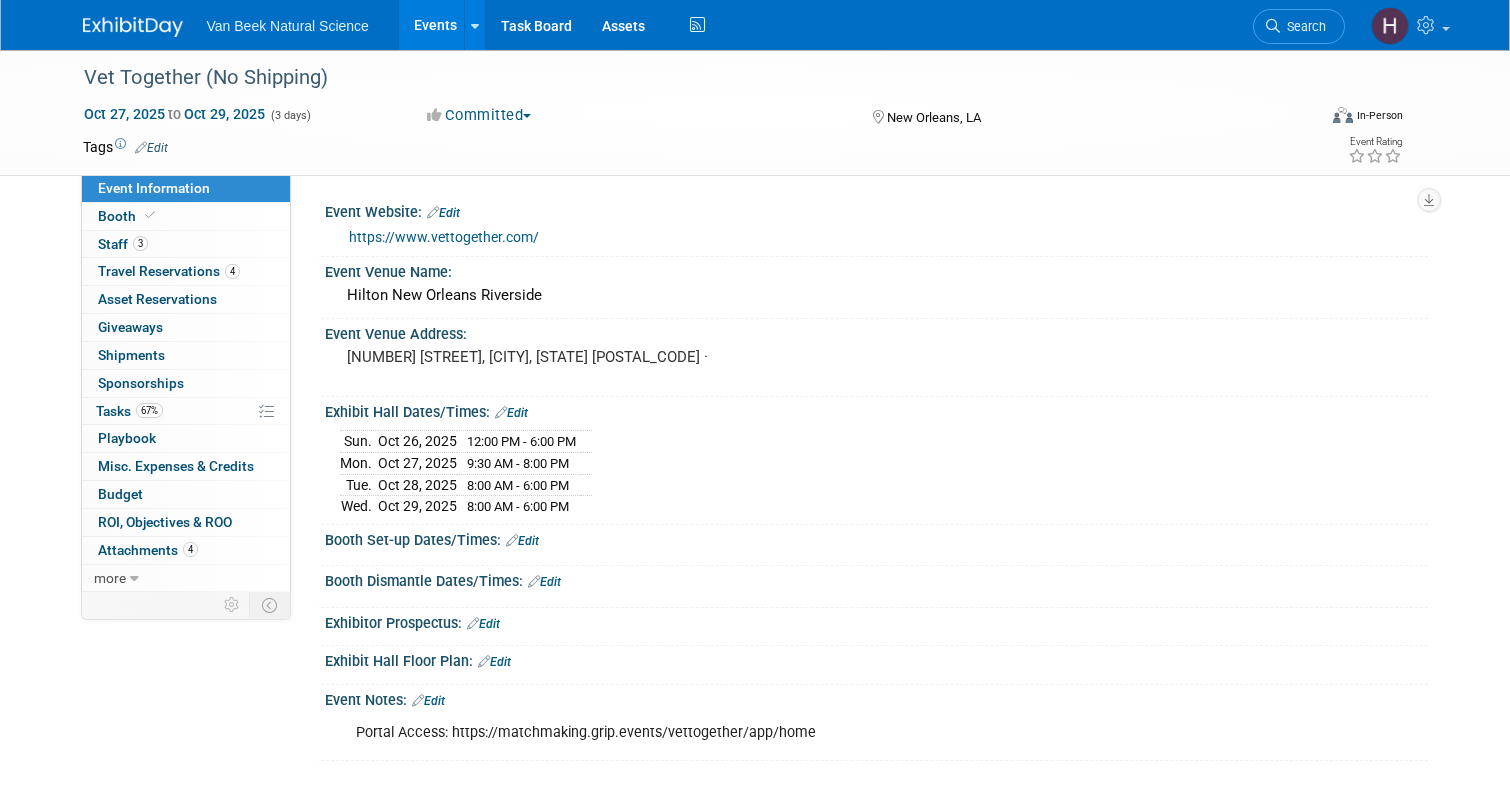 scroll, scrollTop: 0, scrollLeft: 0, axis: both 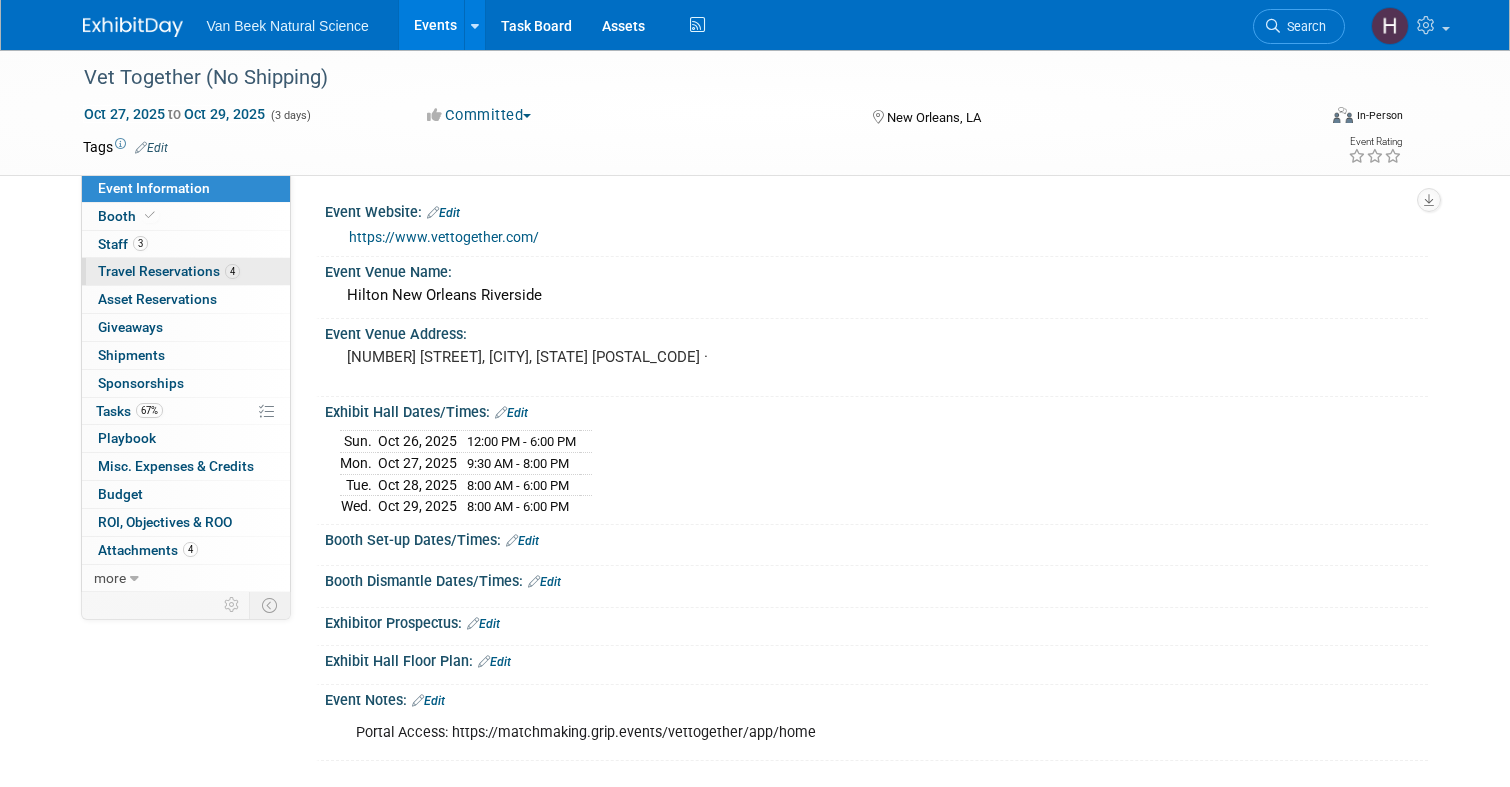 click on "Travel Reservations 4" at bounding box center (169, 271) 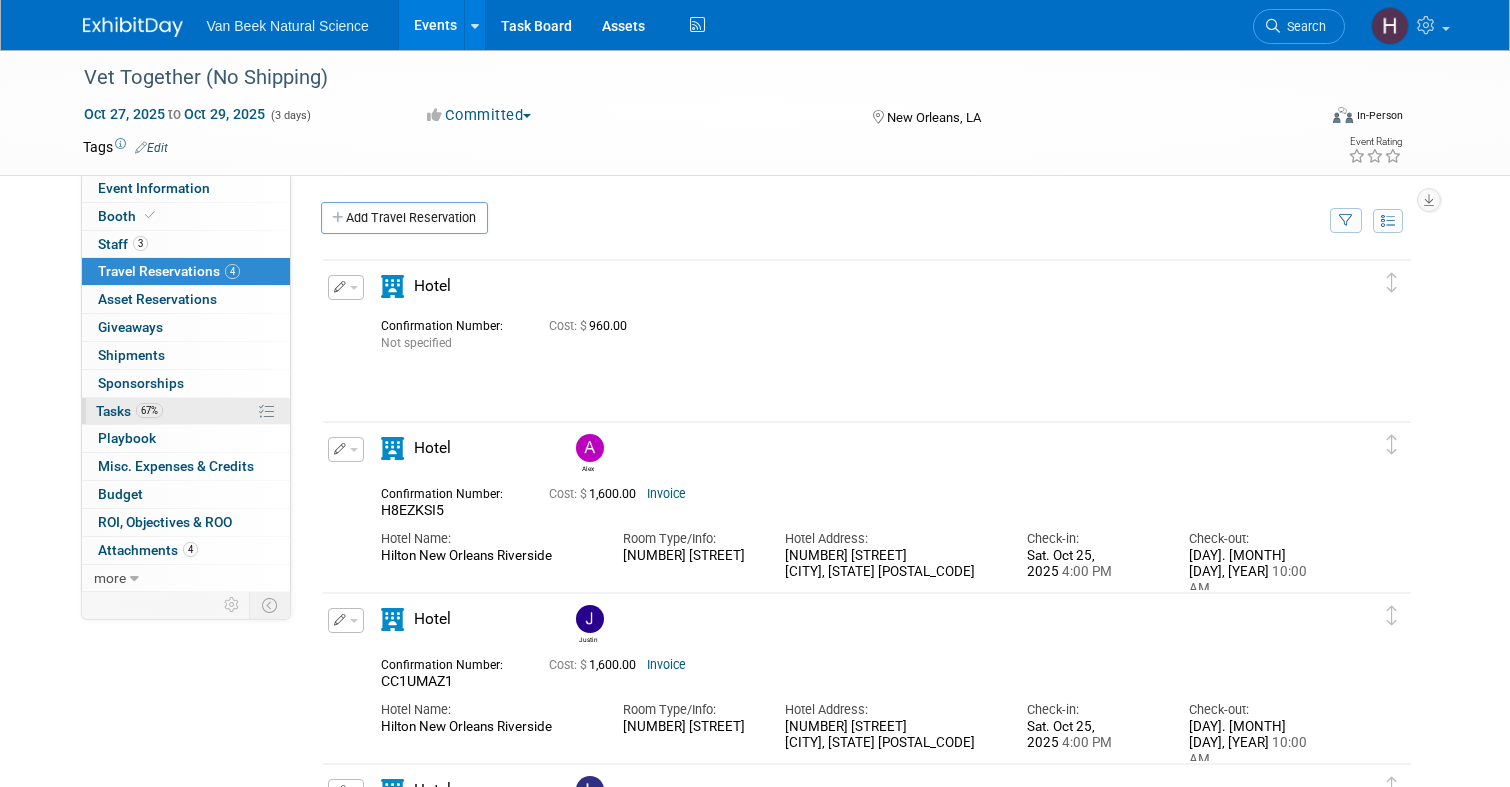 click on "67%
Tasks 67%" at bounding box center [186, 411] 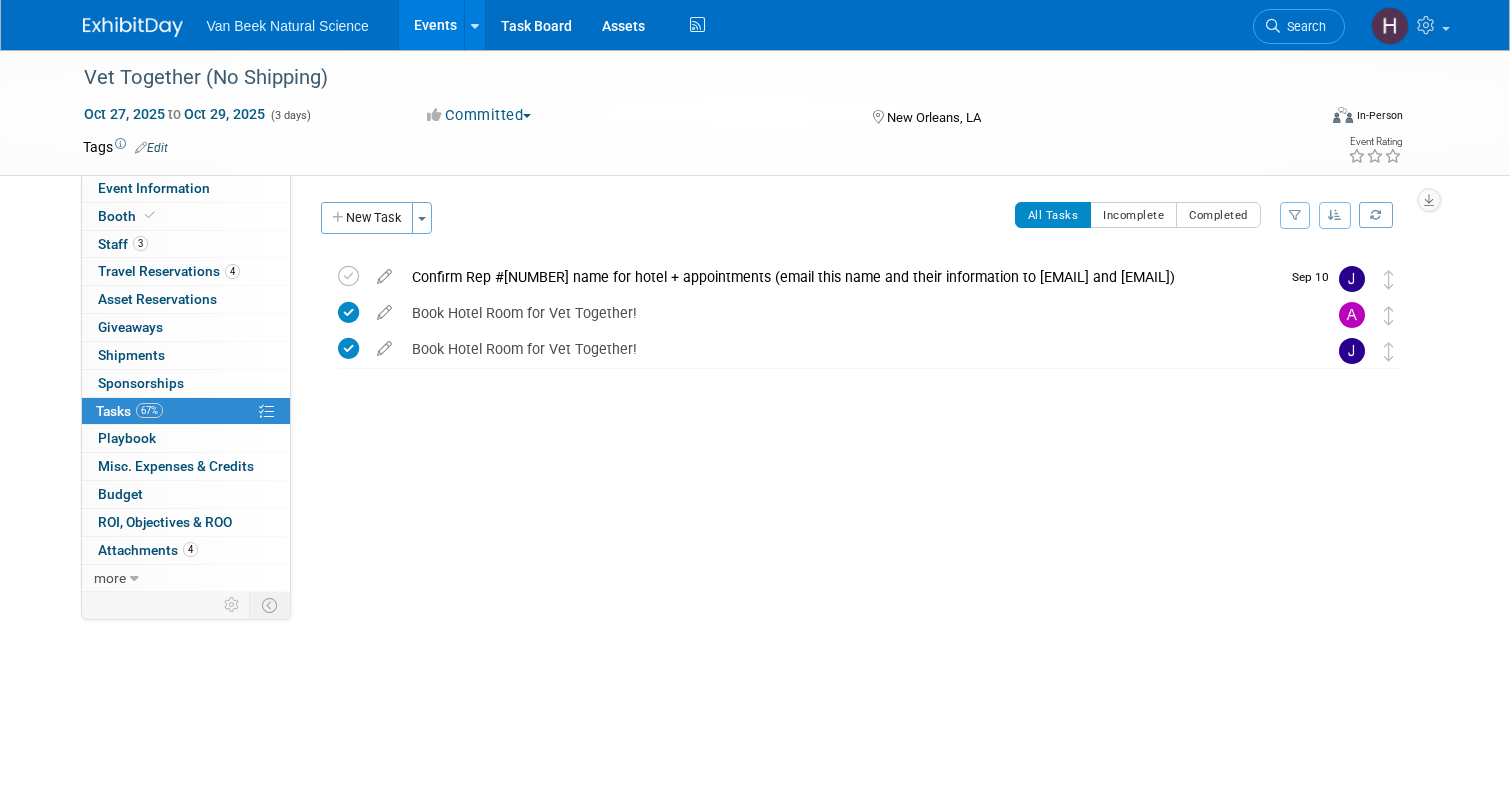 click at bounding box center (133, 27) 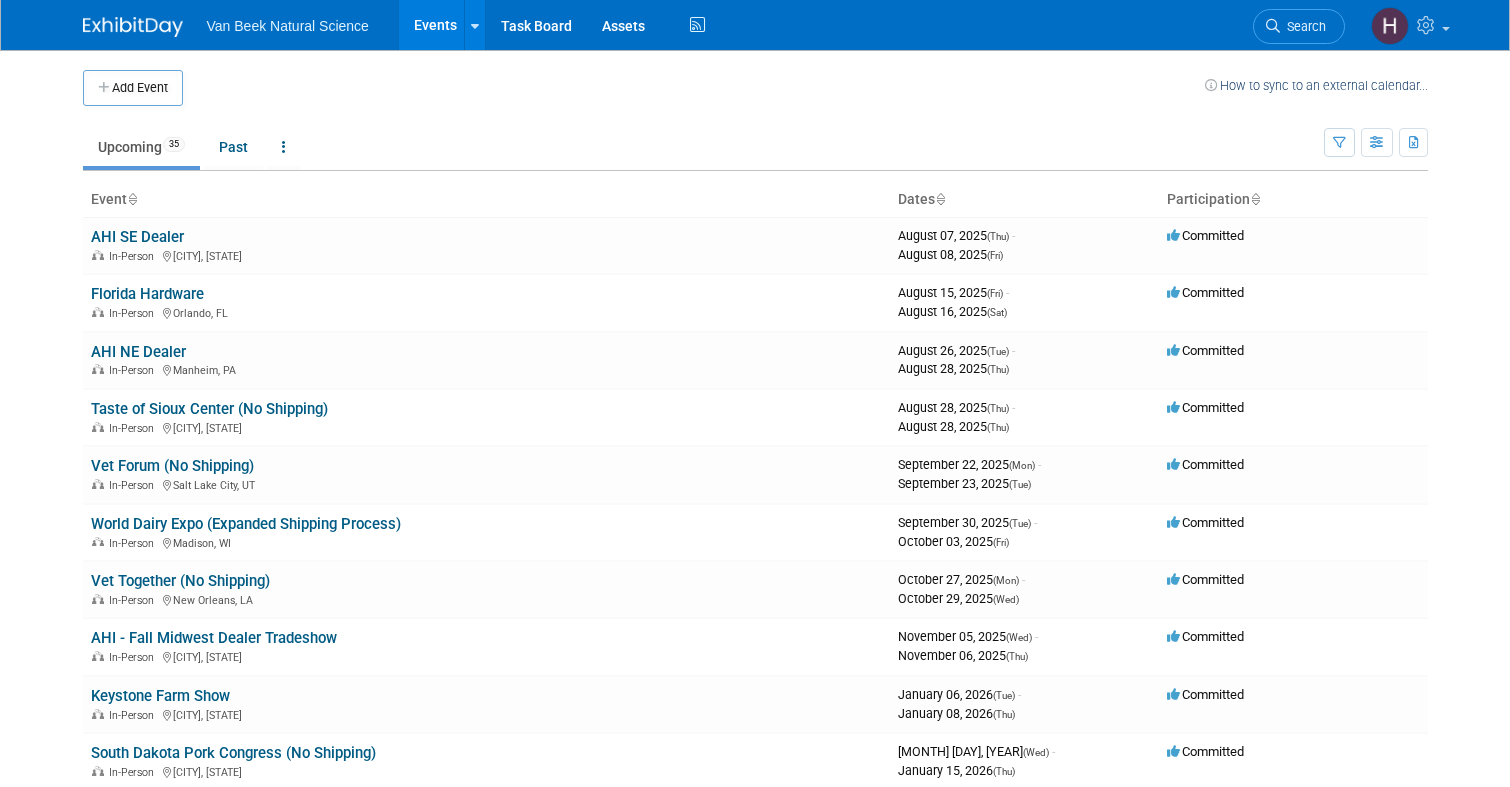 scroll, scrollTop: 0, scrollLeft: 0, axis: both 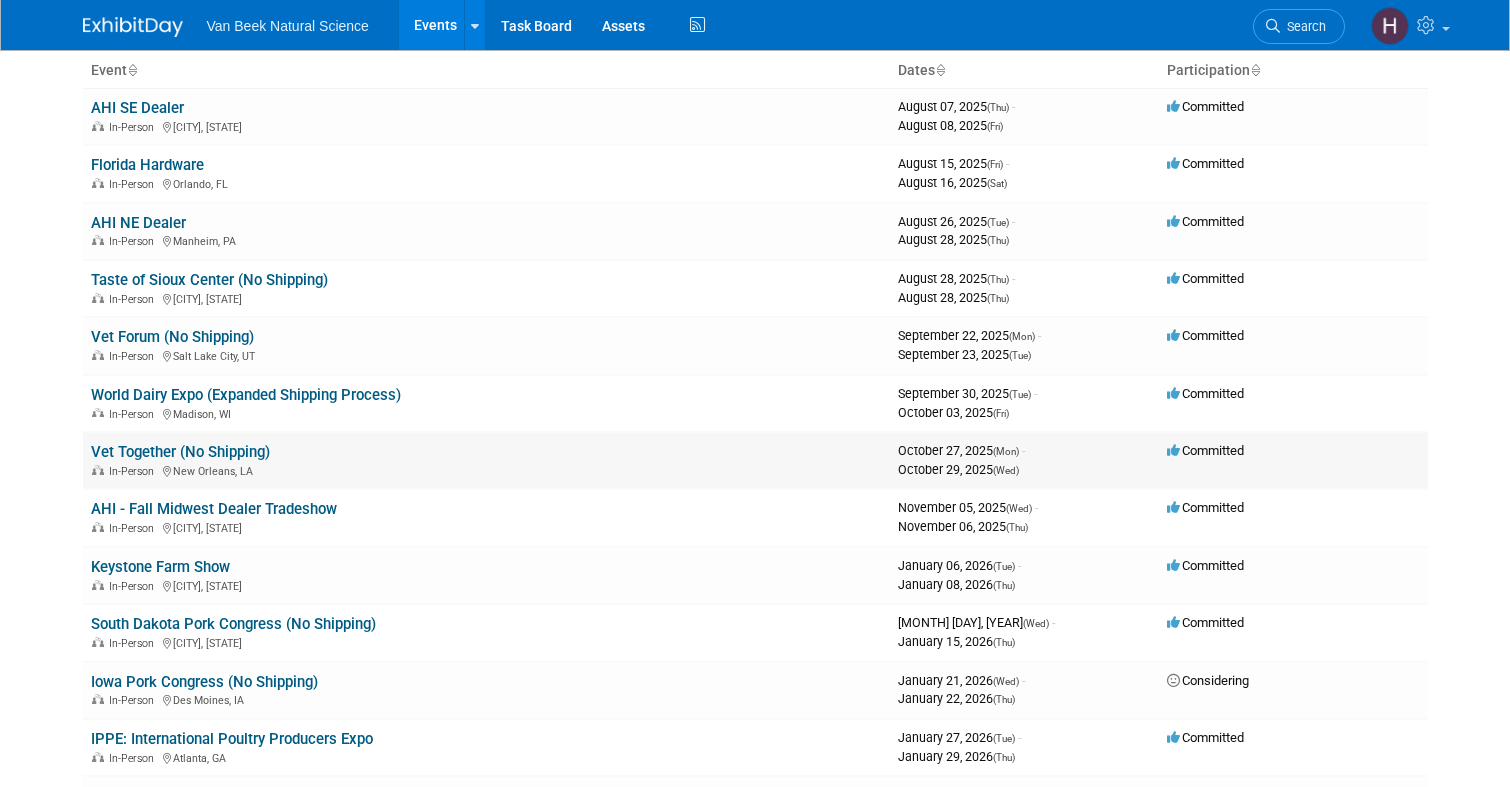 click on "Vet Together (No Shipping)" at bounding box center (180, 452) 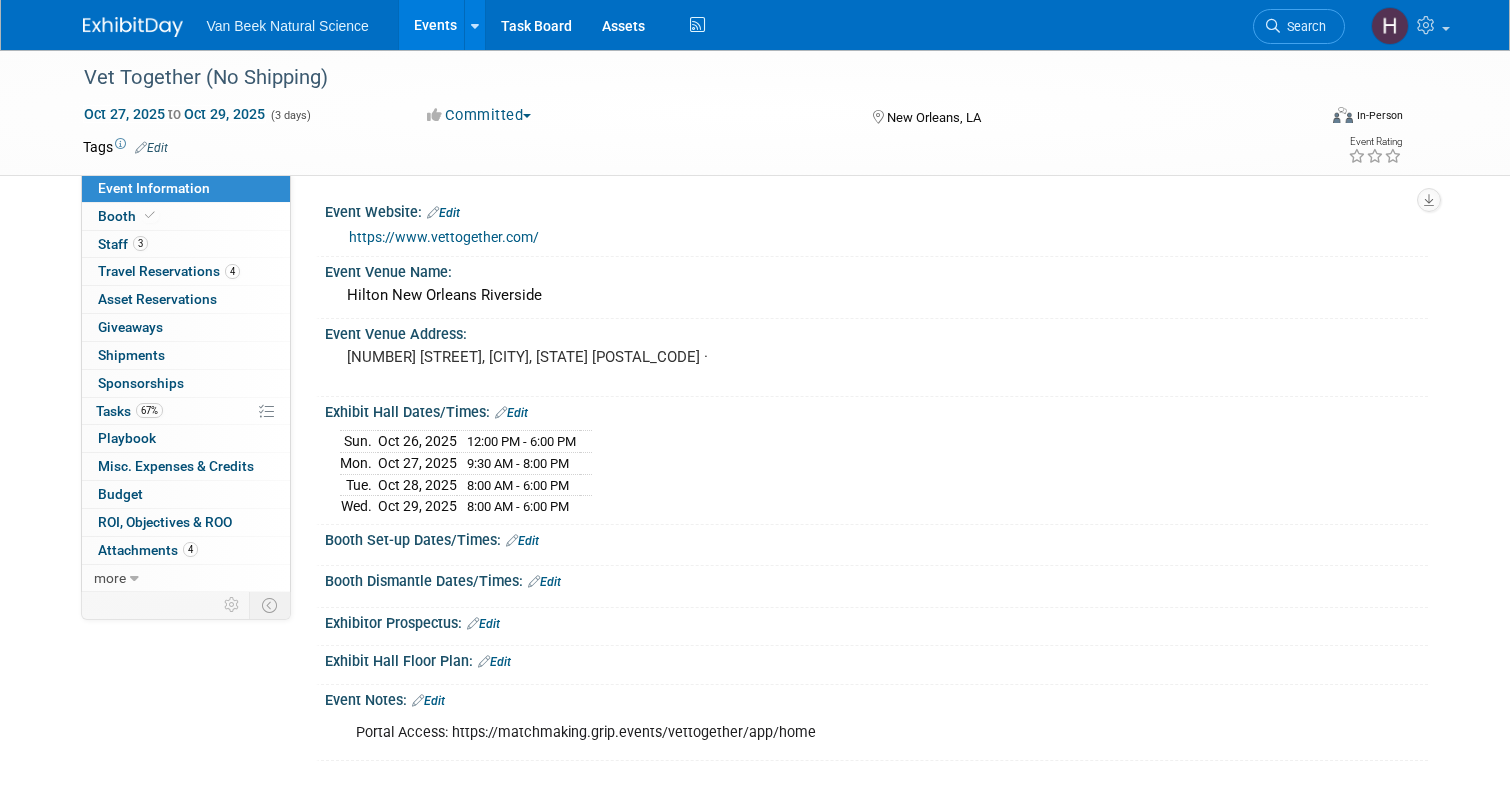 scroll, scrollTop: 0, scrollLeft: 0, axis: both 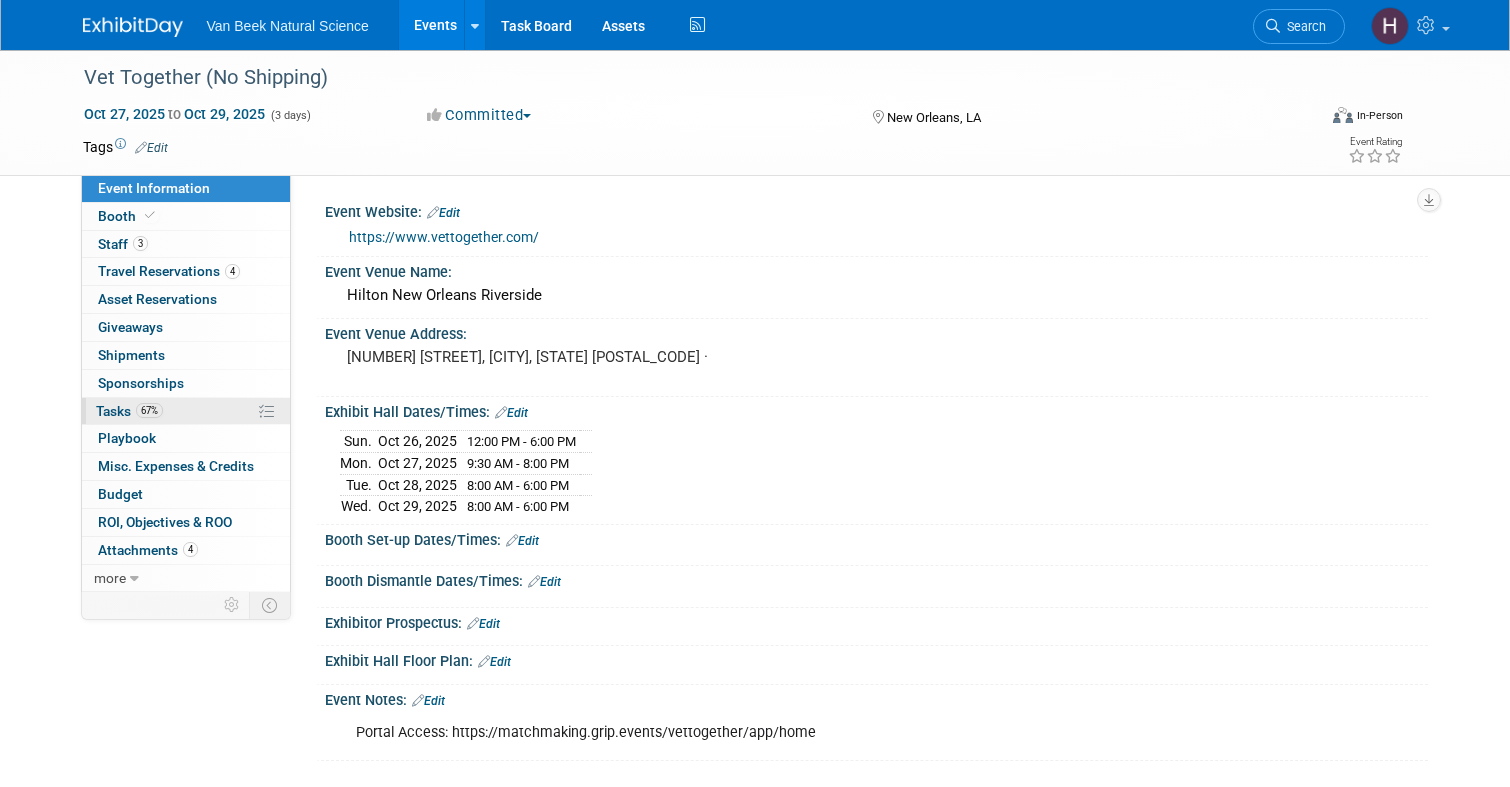 click on "67%" at bounding box center (149, 410) 